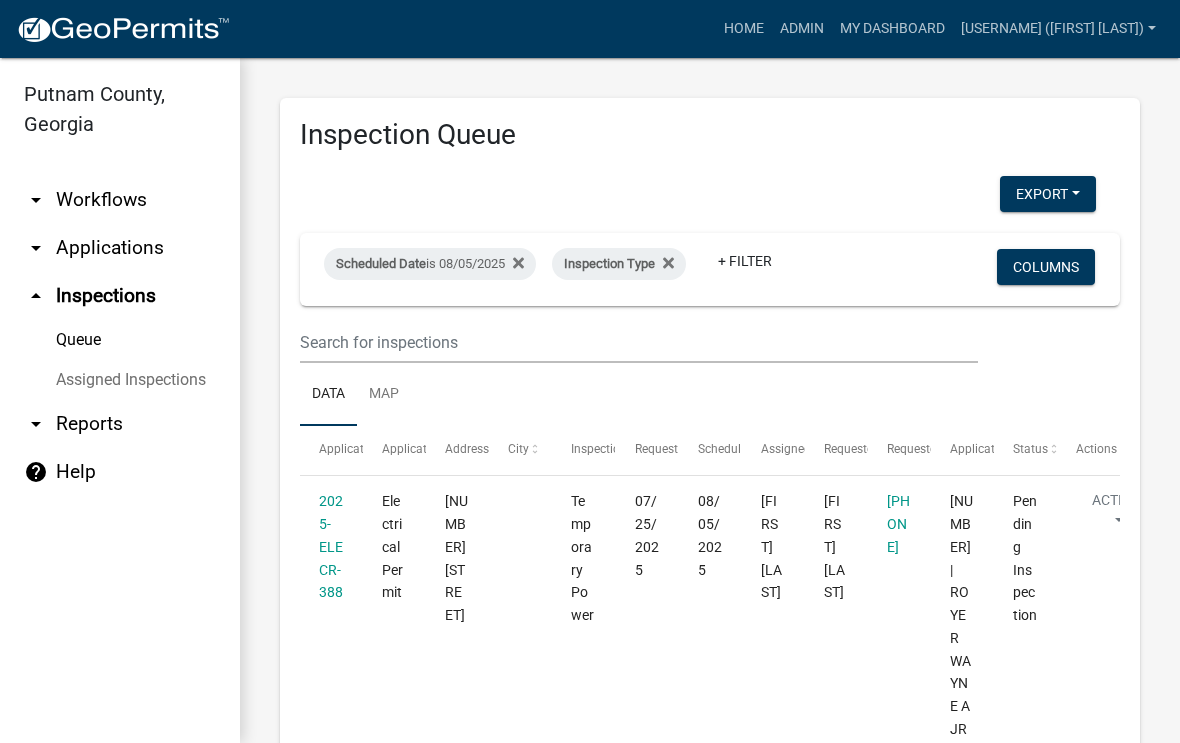 select on "1: 25" 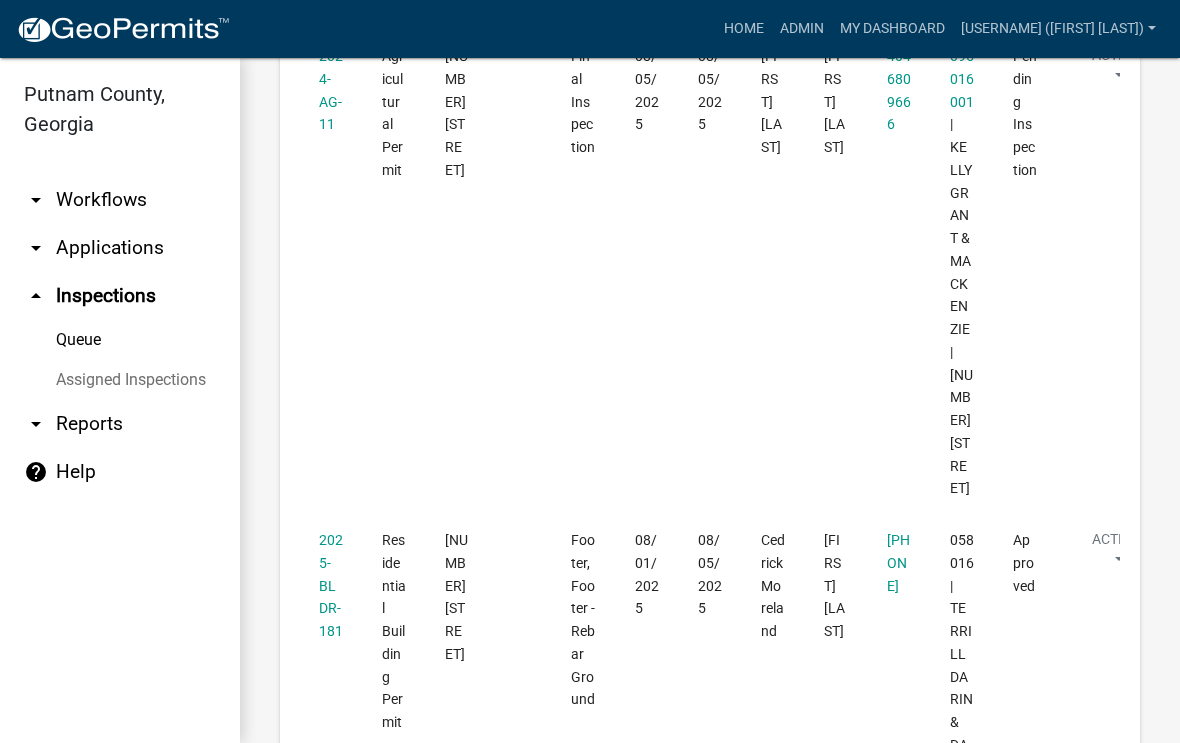 scroll, scrollTop: 1943, scrollLeft: 0, axis: vertical 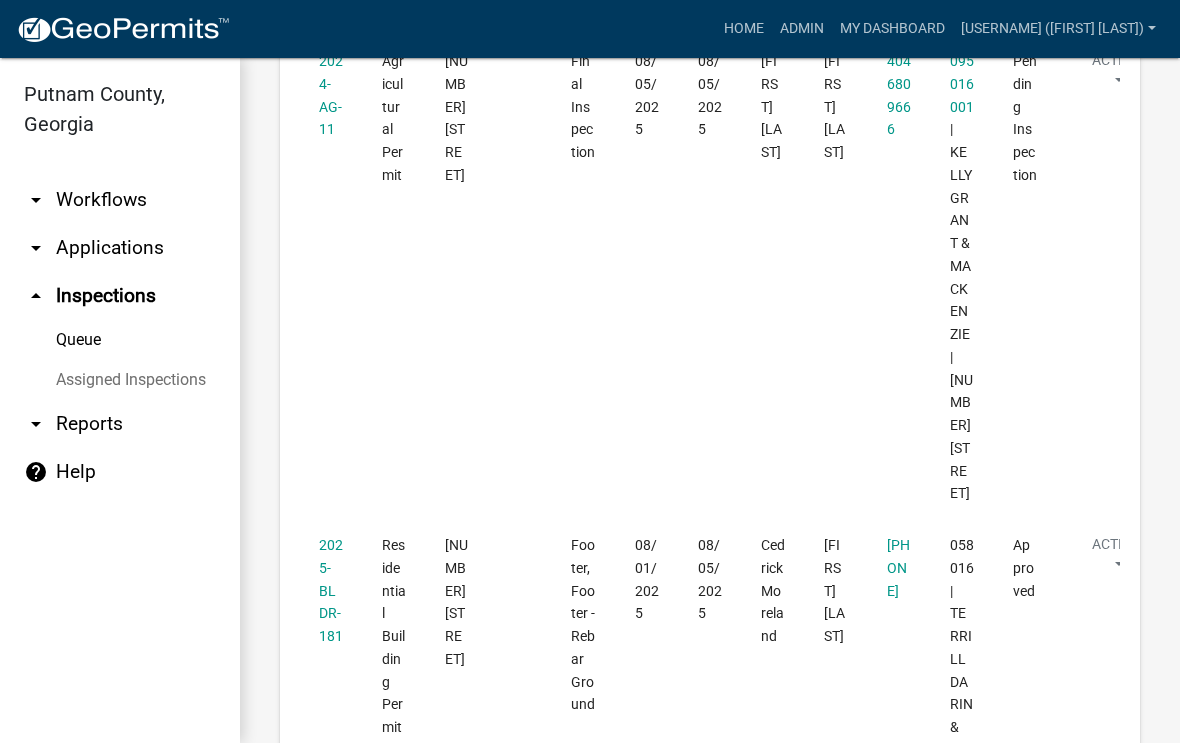 click on "2024-AG-11" 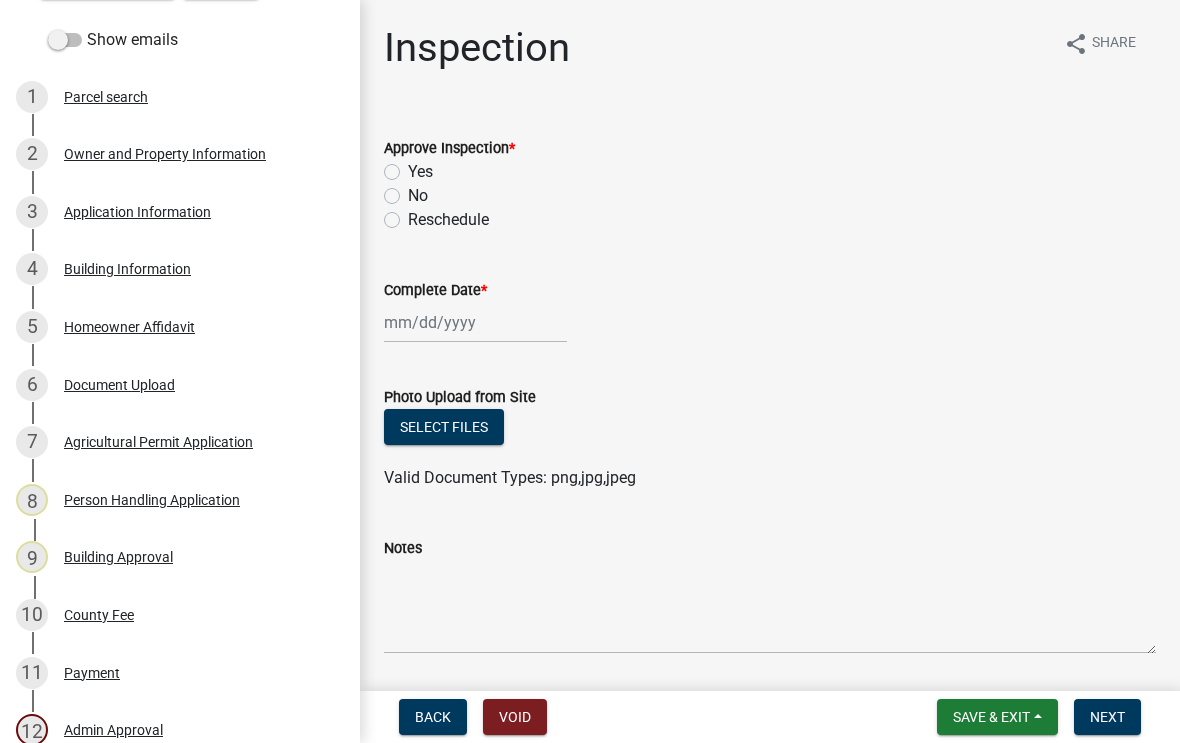 scroll, scrollTop: 274, scrollLeft: 0, axis: vertical 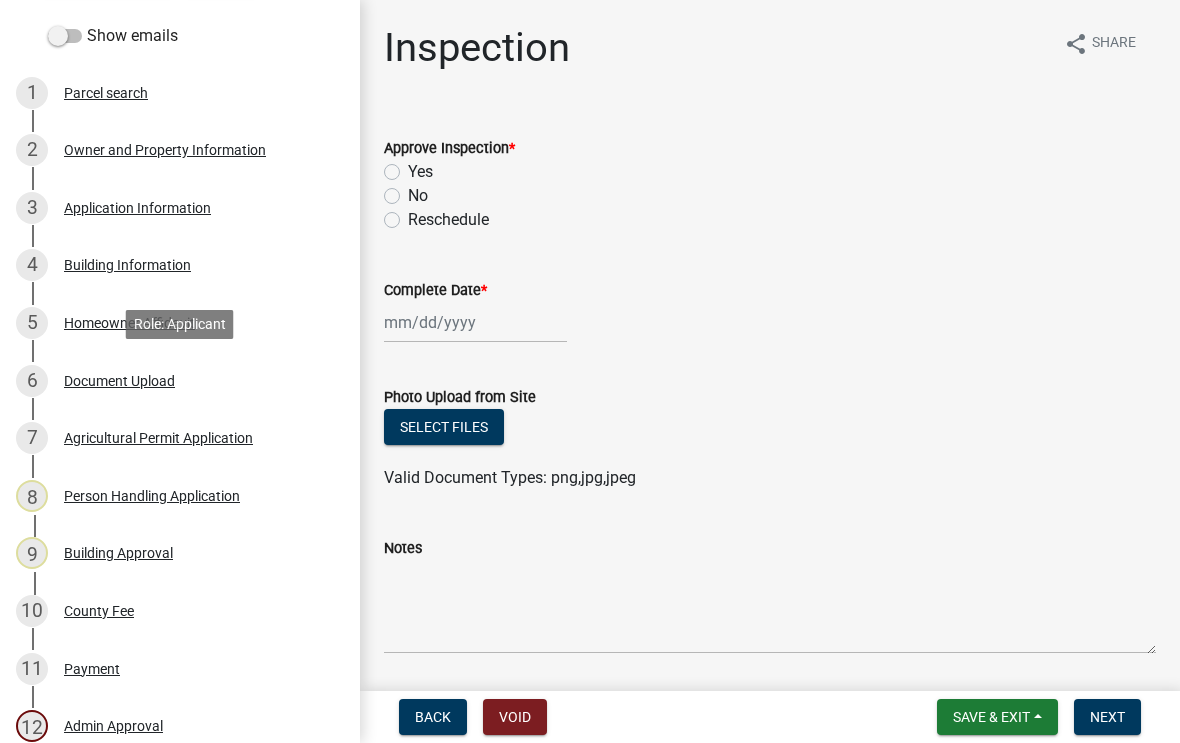 click on "Document Upload" at bounding box center [119, 381] 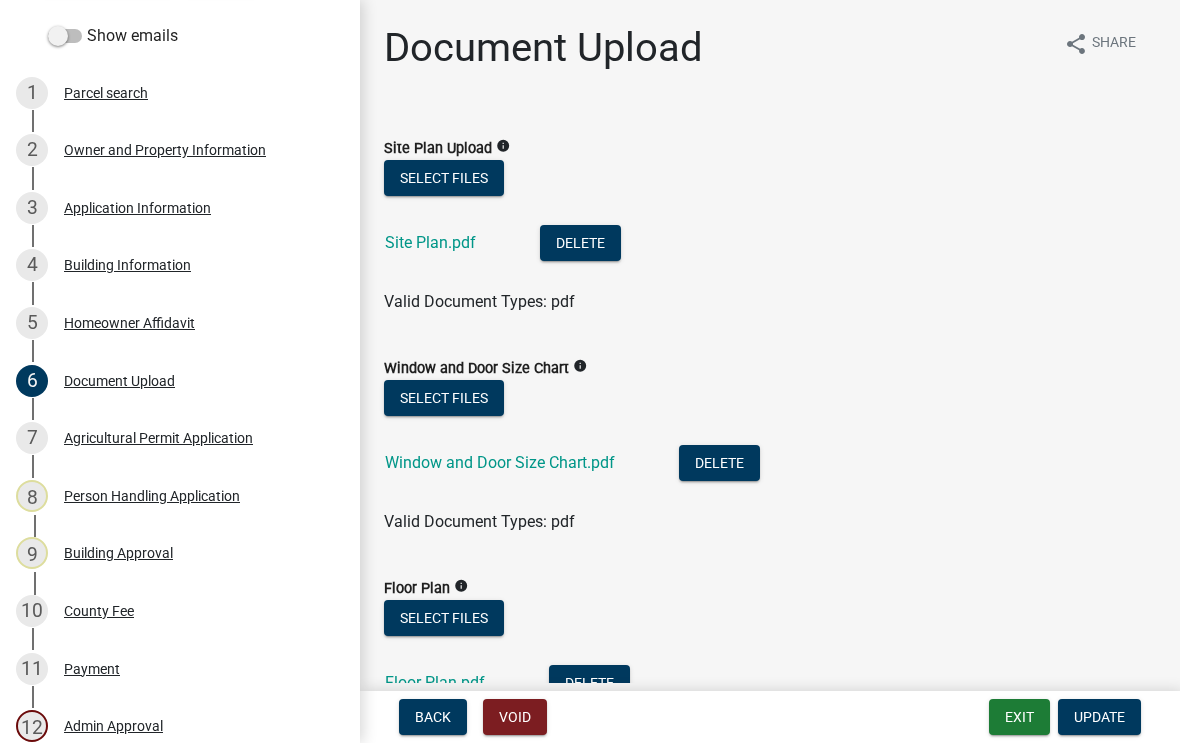click on "Site Plan.pdf" 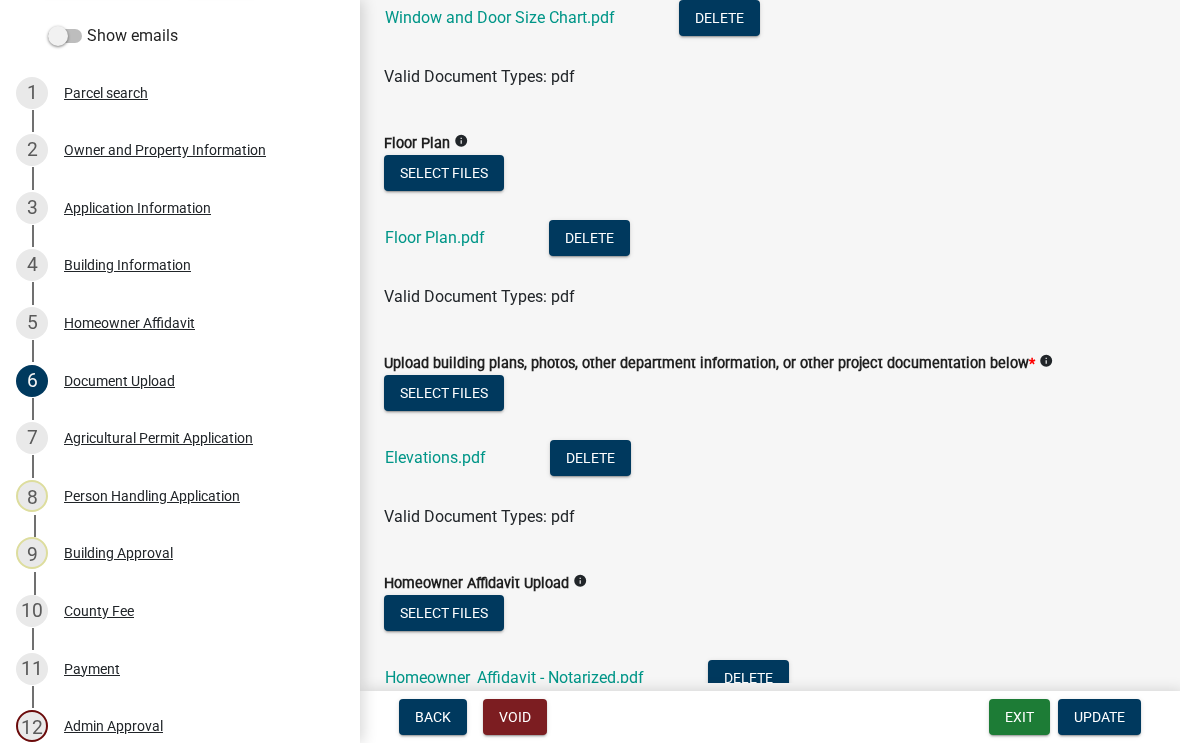 scroll, scrollTop: 451, scrollLeft: 0, axis: vertical 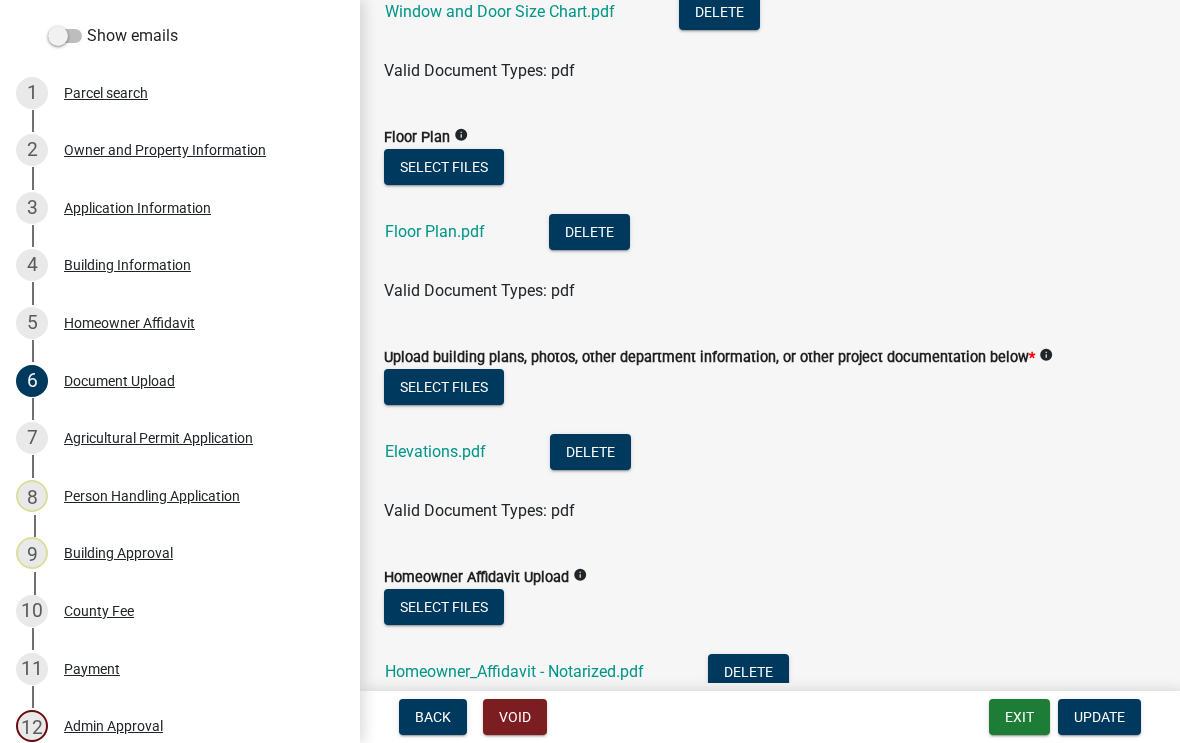 click on "Upload building plans, photos, other department information, or other project documentation below *" 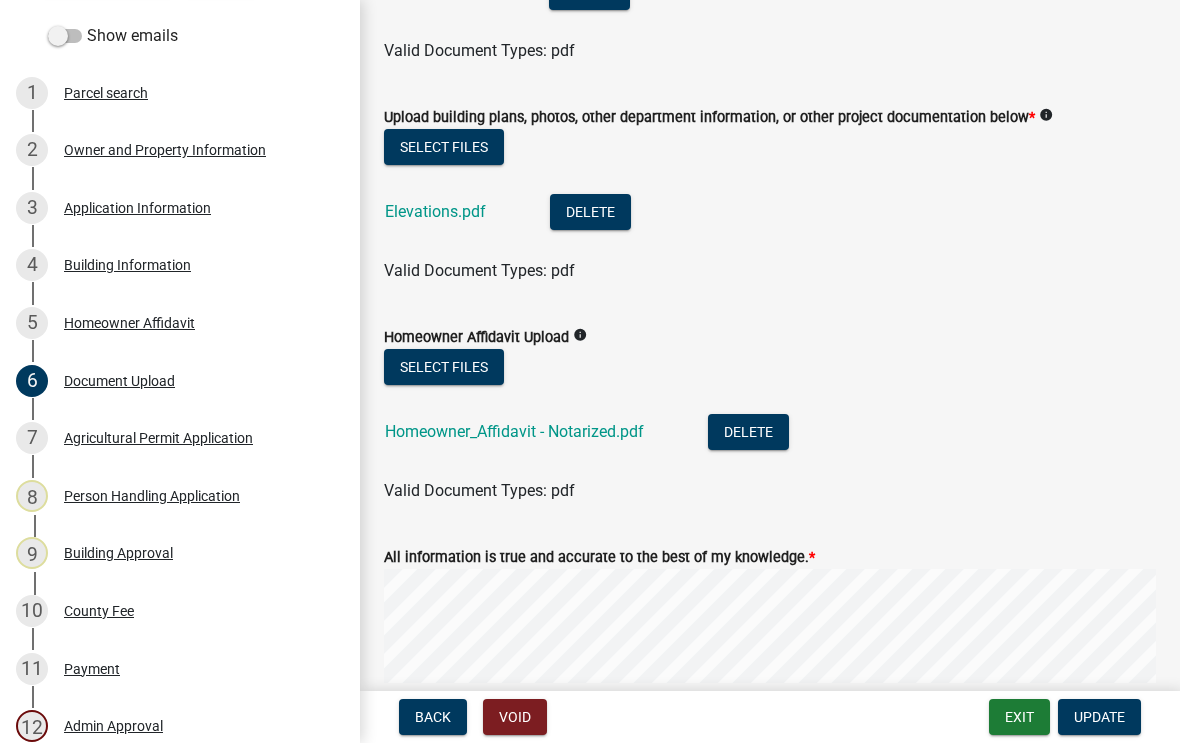 scroll, scrollTop: 690, scrollLeft: 0, axis: vertical 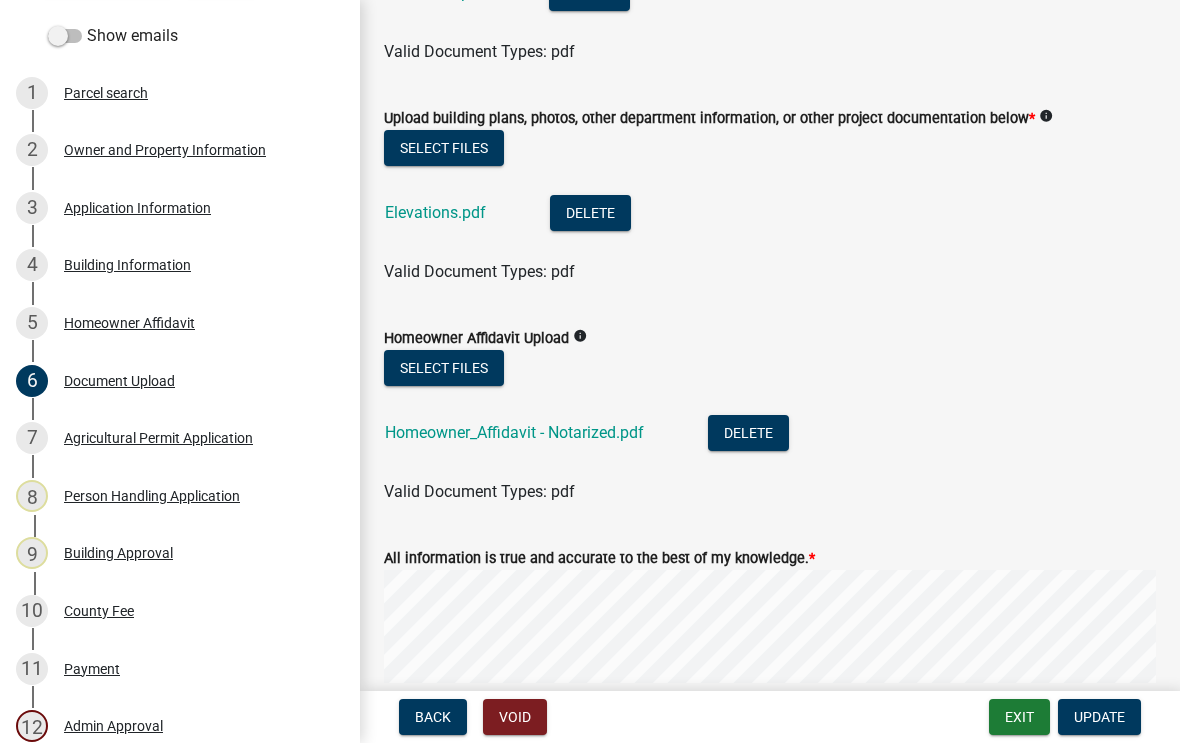 click on "Homeowner Affidavit Upload" 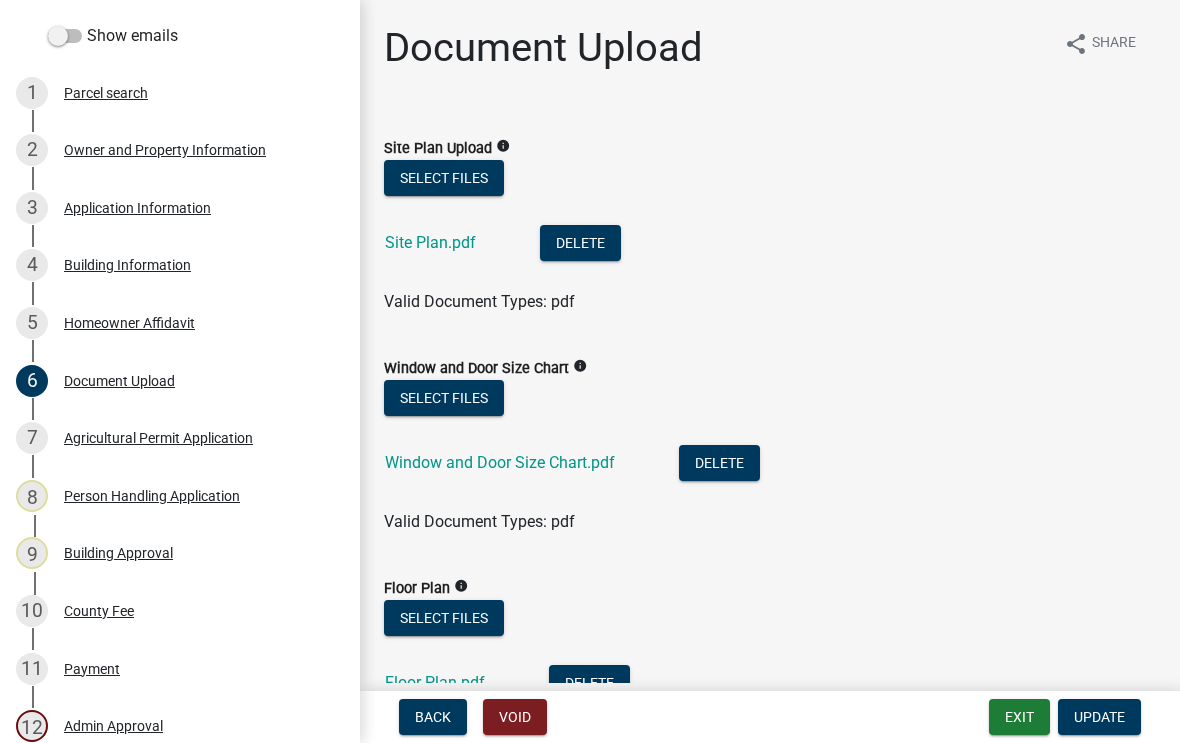 scroll, scrollTop: 0, scrollLeft: 0, axis: both 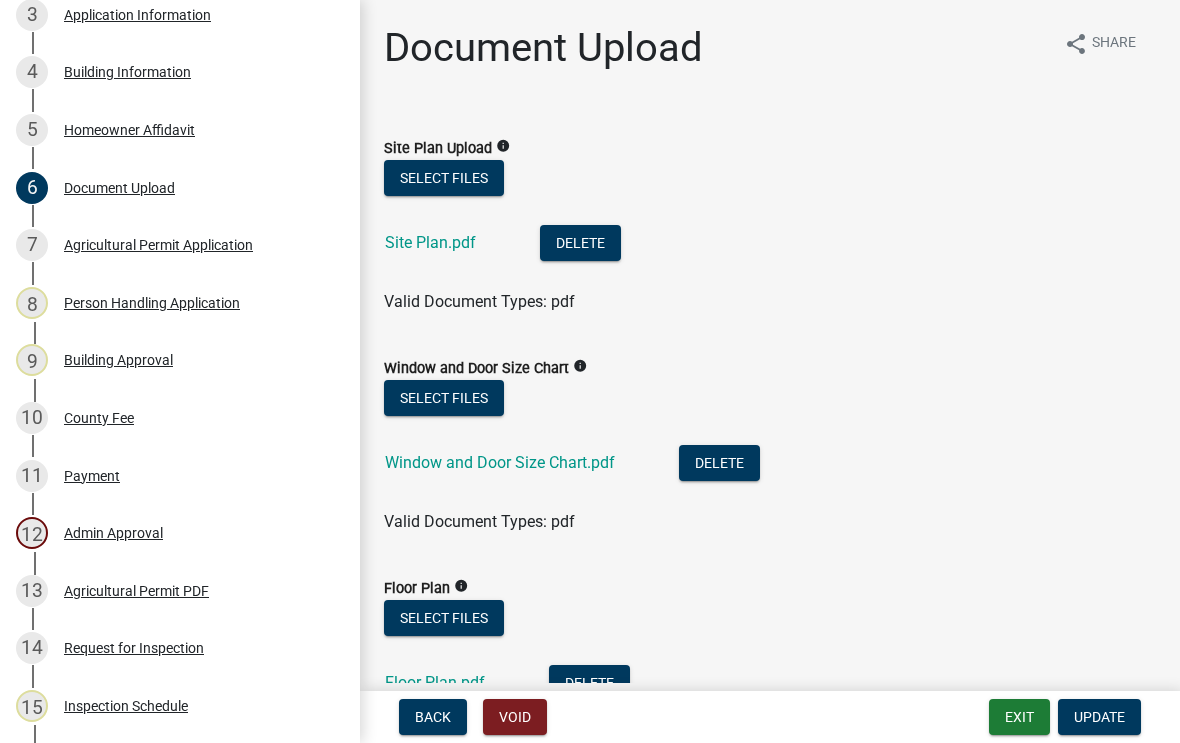 click on "Window and Door Size Chart   info" 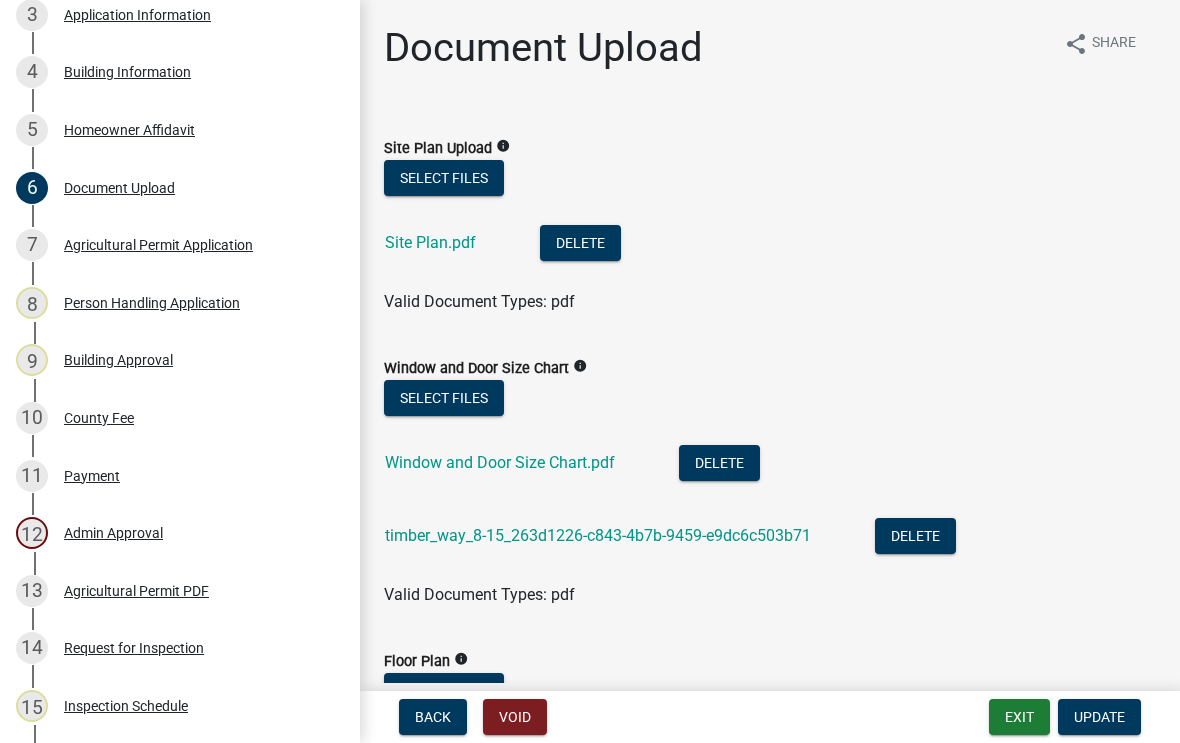 click on "Window and Door Size Chart.pdf" 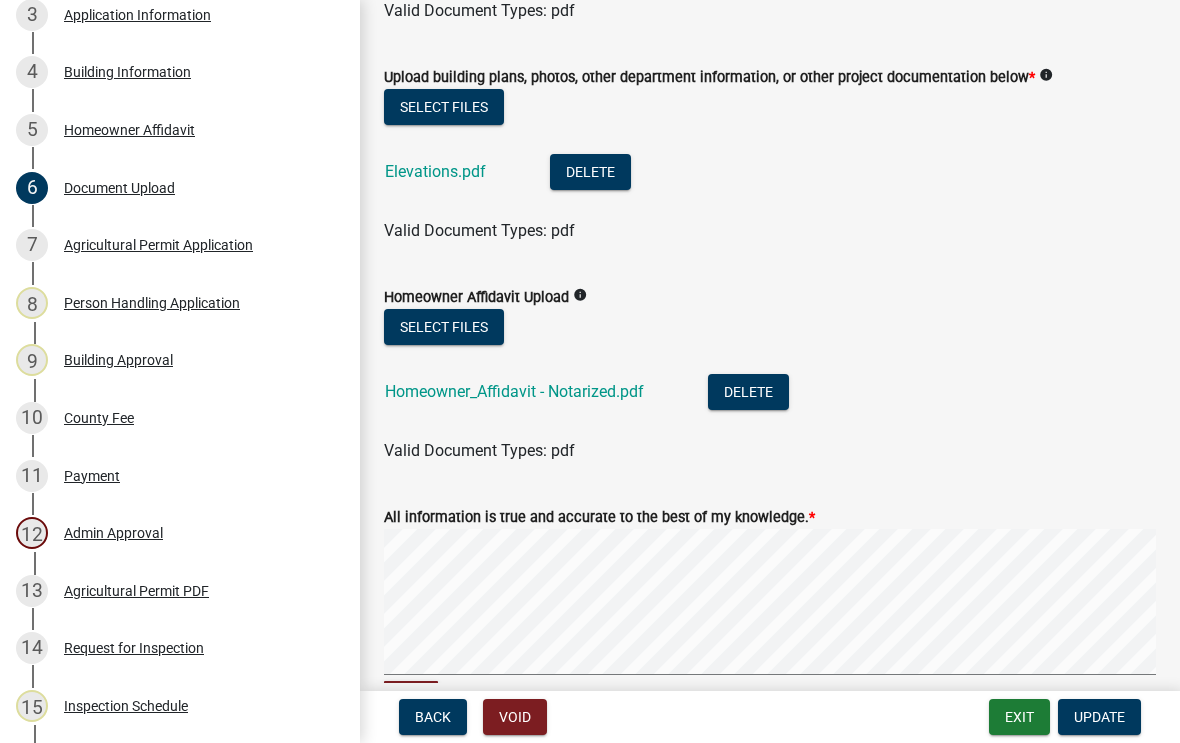 scroll, scrollTop: 802, scrollLeft: 0, axis: vertical 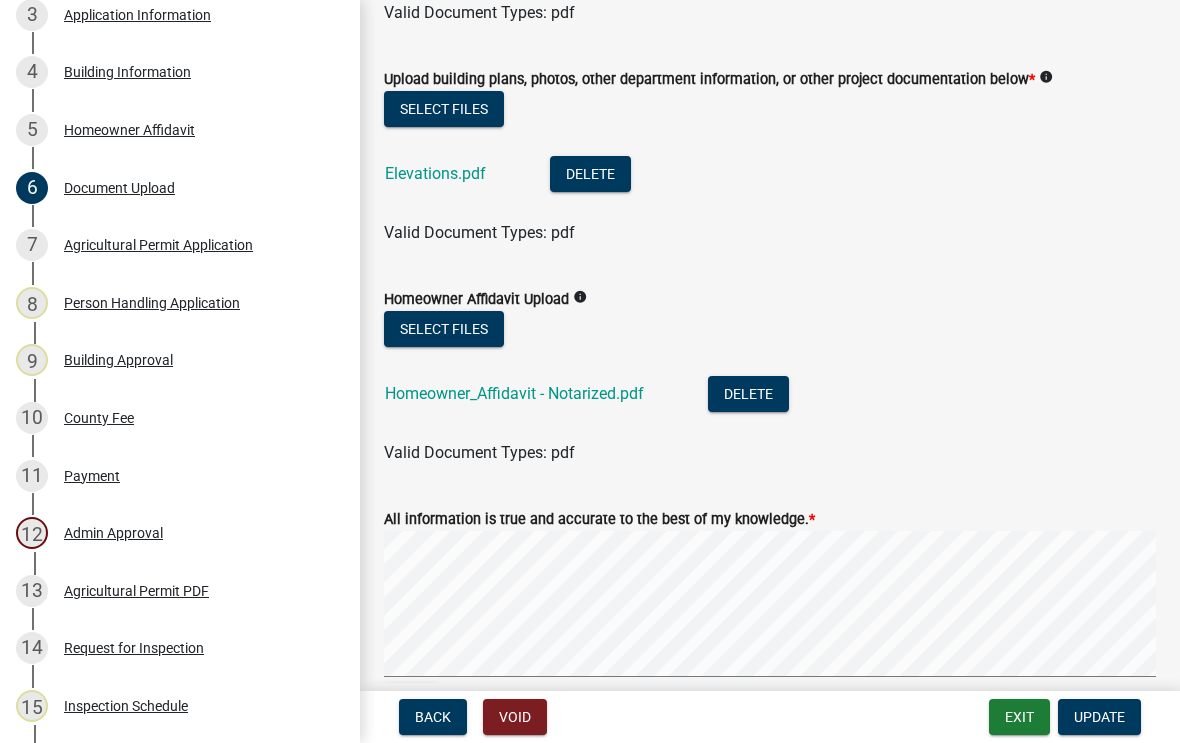 click on "Homeowner_Affidavit - Notarized.pdf" 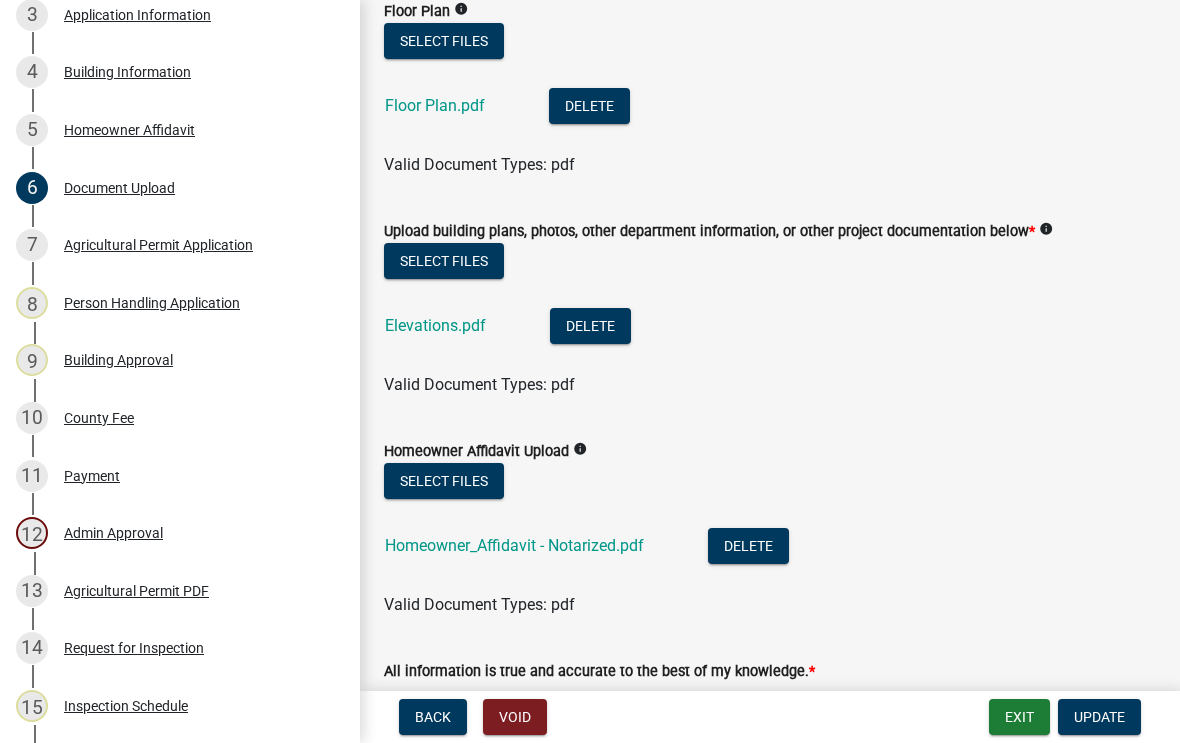 scroll, scrollTop: 644, scrollLeft: 0, axis: vertical 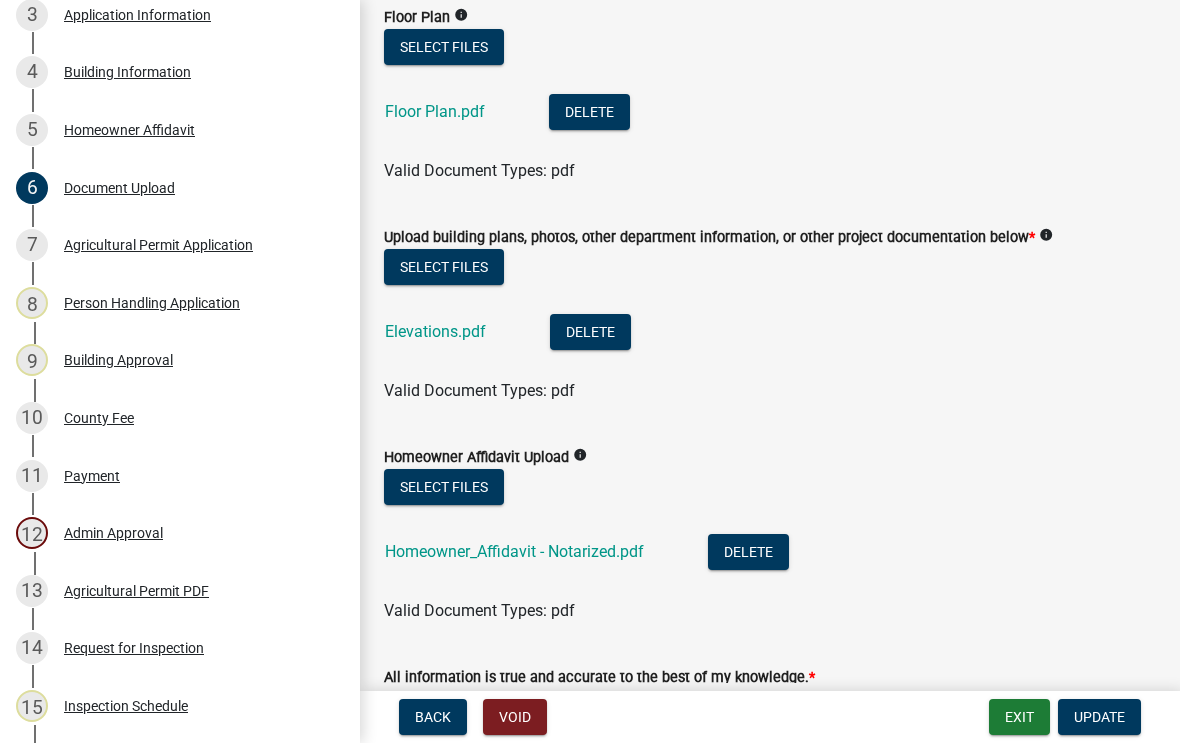 click on "Elevations.pdf" 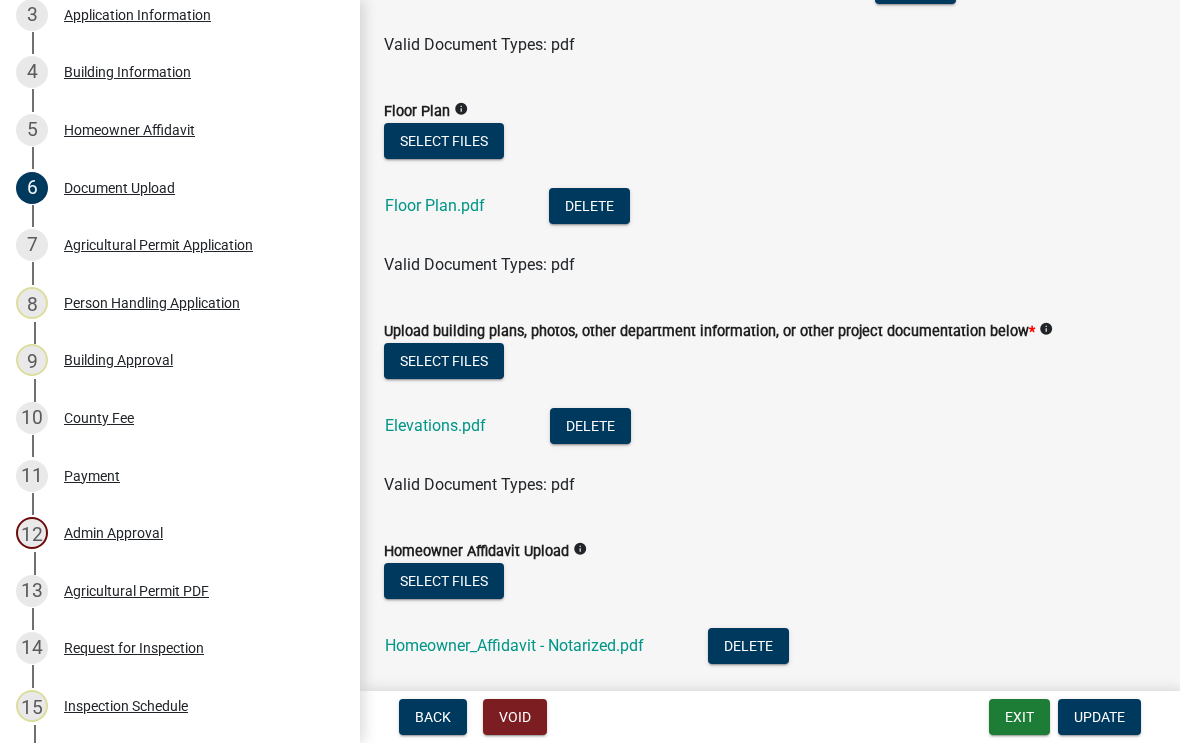 scroll, scrollTop: 547, scrollLeft: 0, axis: vertical 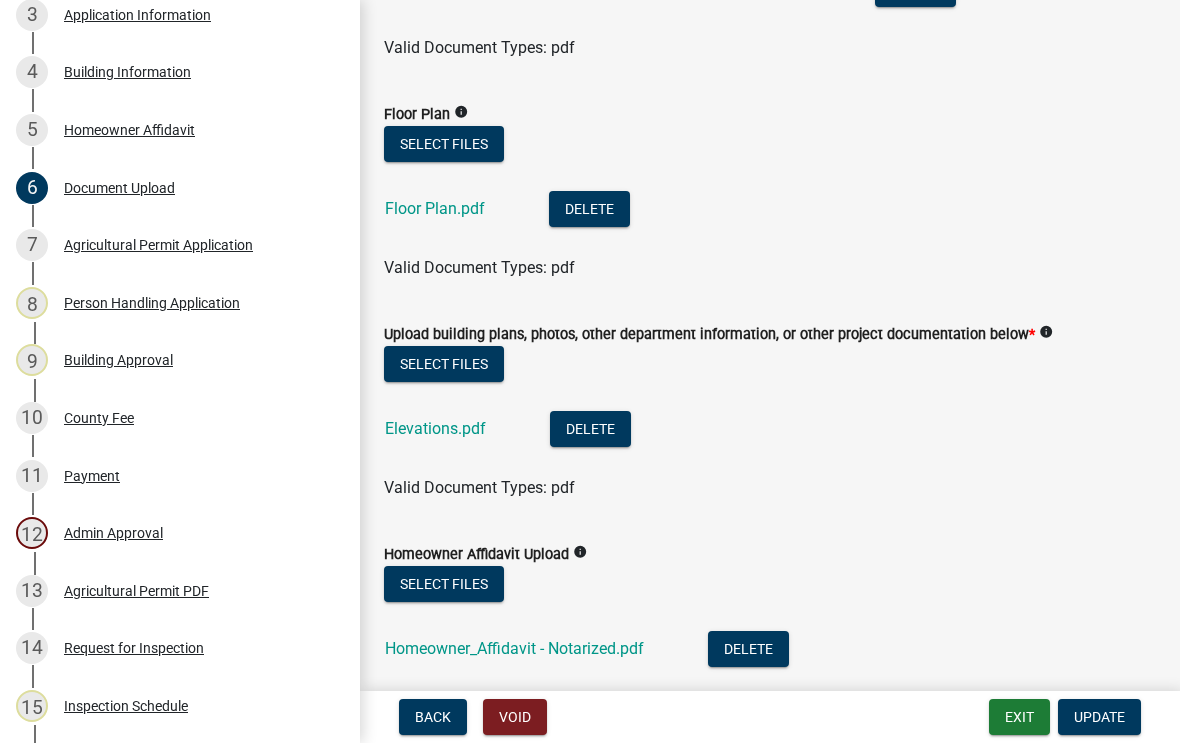 click on "Upload building plans, photos, other department information, or other project documentation below *" 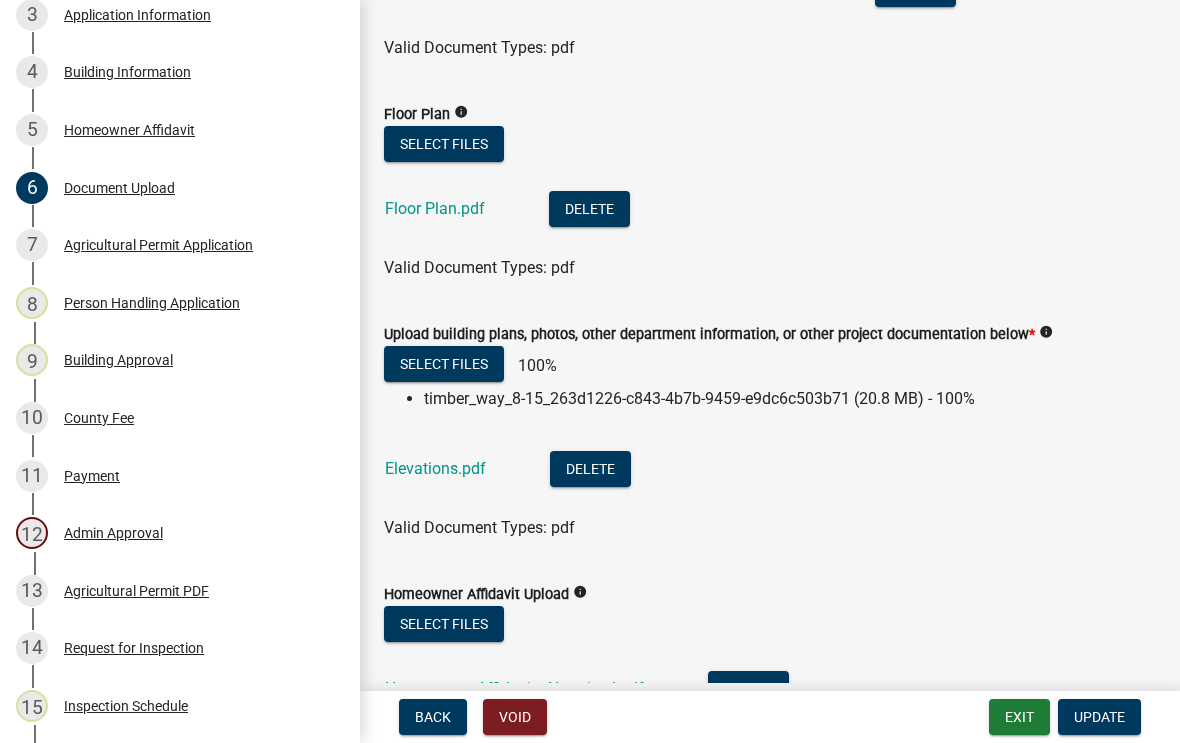 click on "timber_way_8-15_263d1226-c843-4b7b-9459-e9dc6c503b71 (20.8 MB) - 100%" 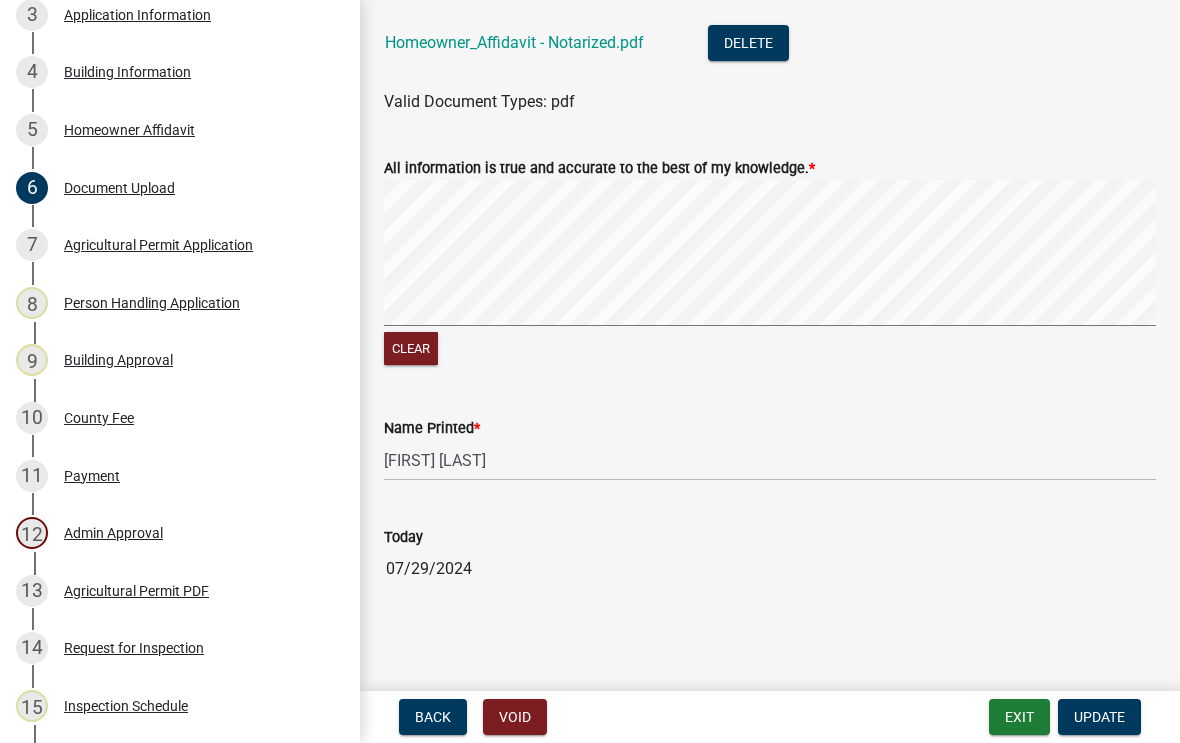 scroll, scrollTop: 1225, scrollLeft: 0, axis: vertical 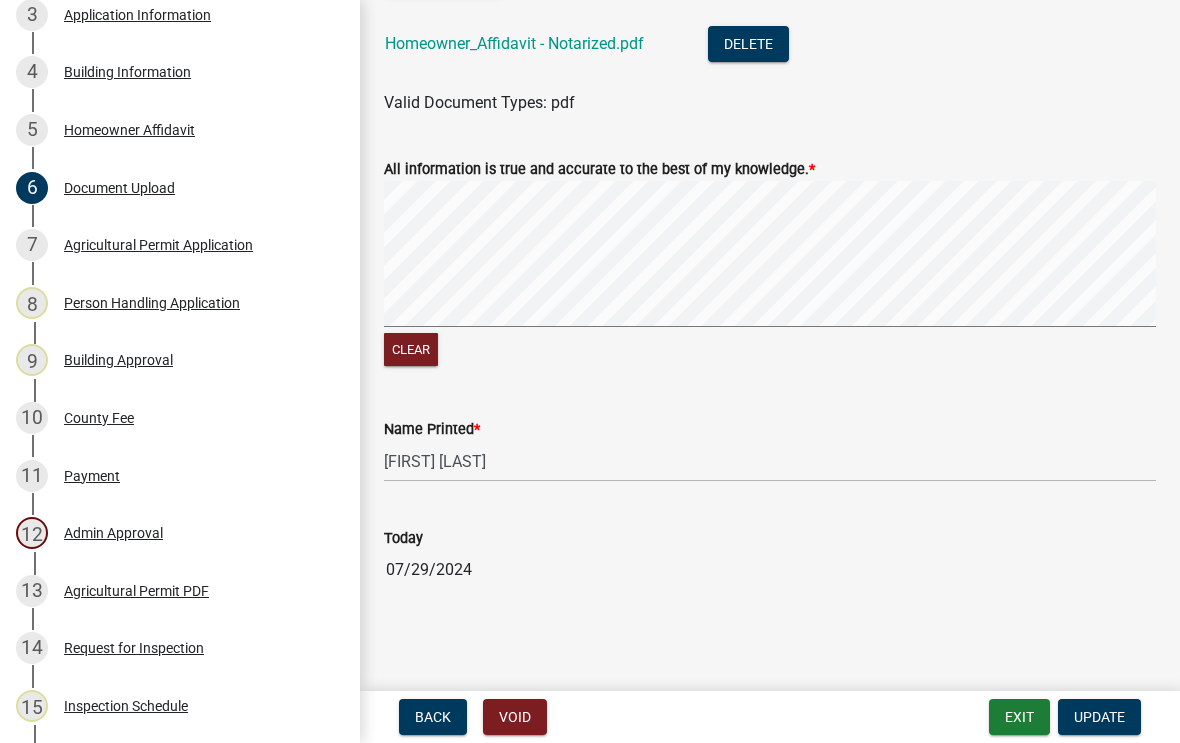 click on "Back" at bounding box center (433, 717) 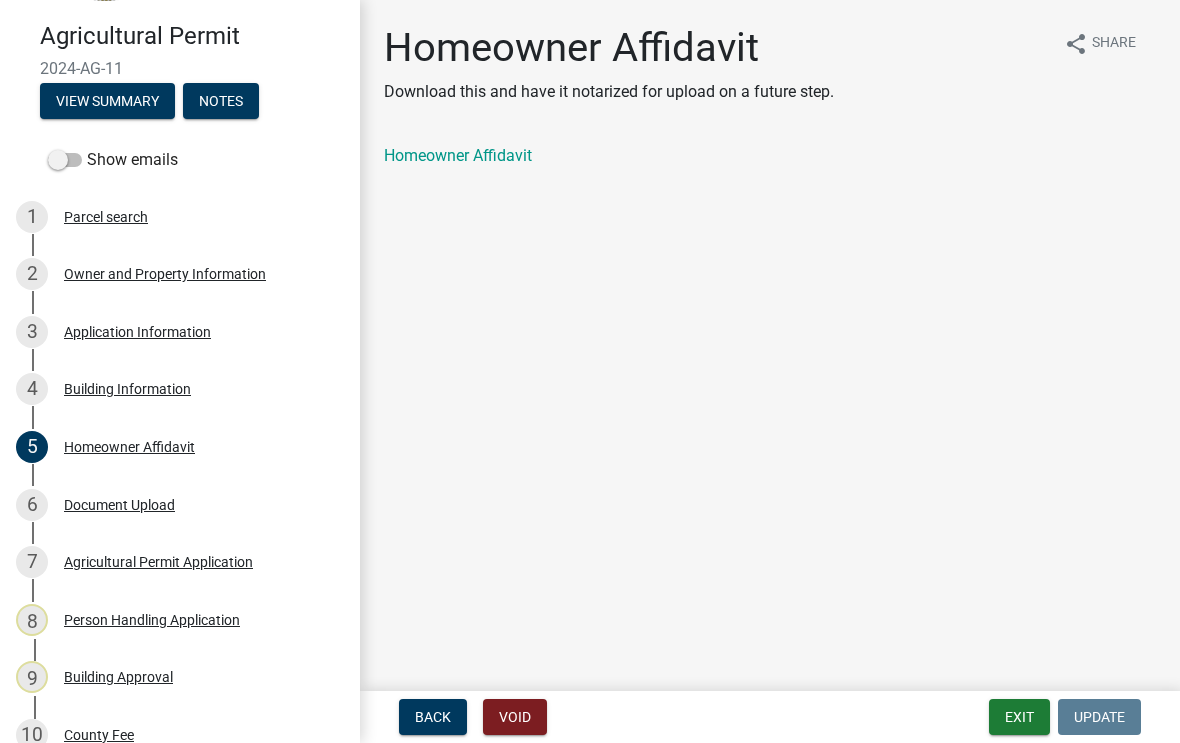 scroll, scrollTop: 147, scrollLeft: 0, axis: vertical 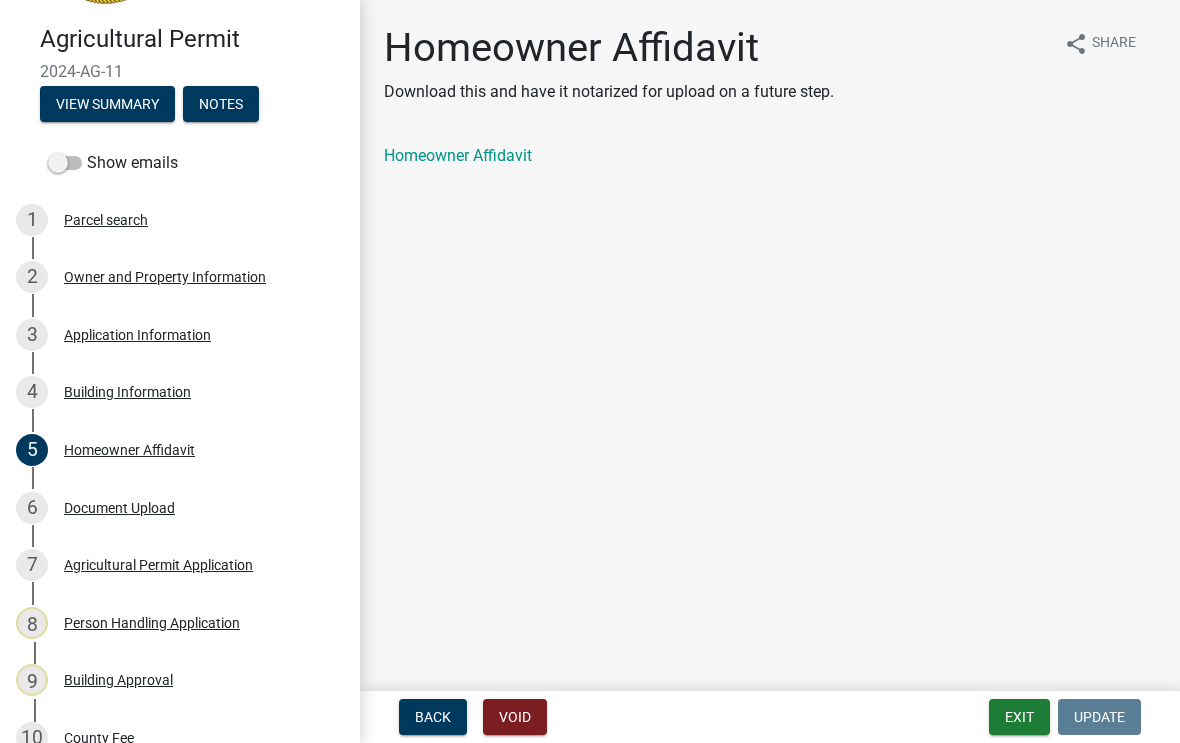 click on "4     Building Information" at bounding box center [172, 392] 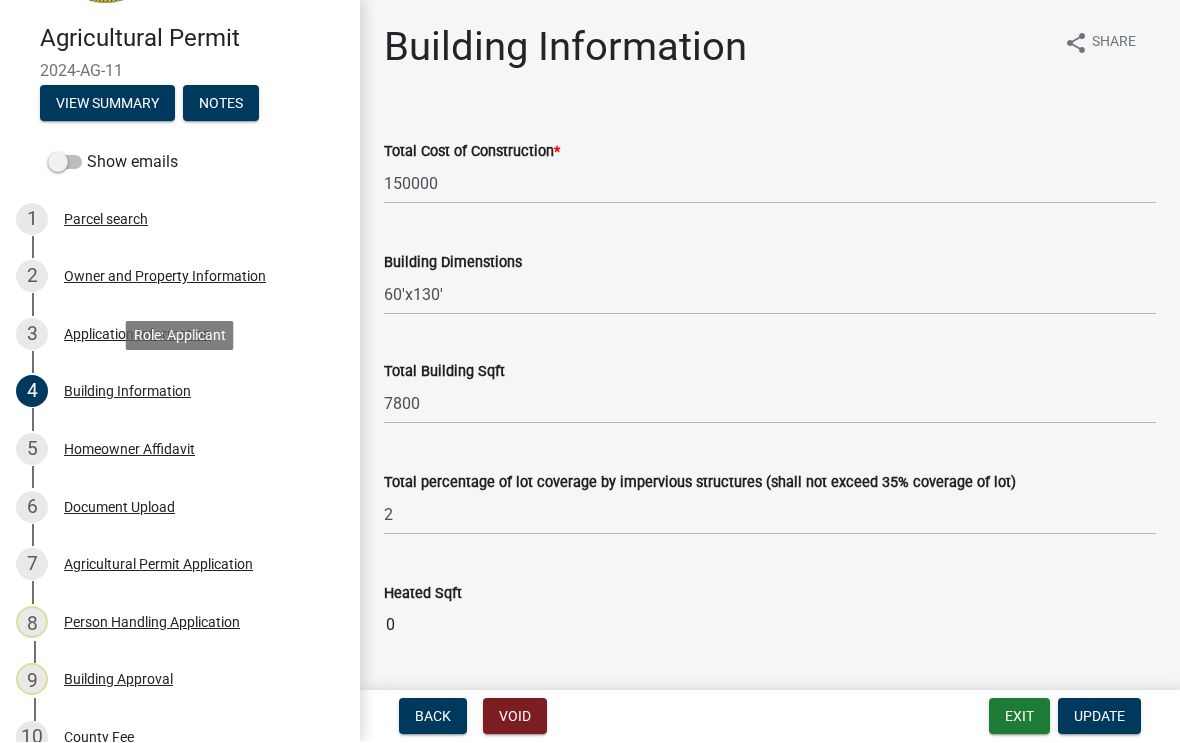 scroll, scrollTop: 0, scrollLeft: 0, axis: both 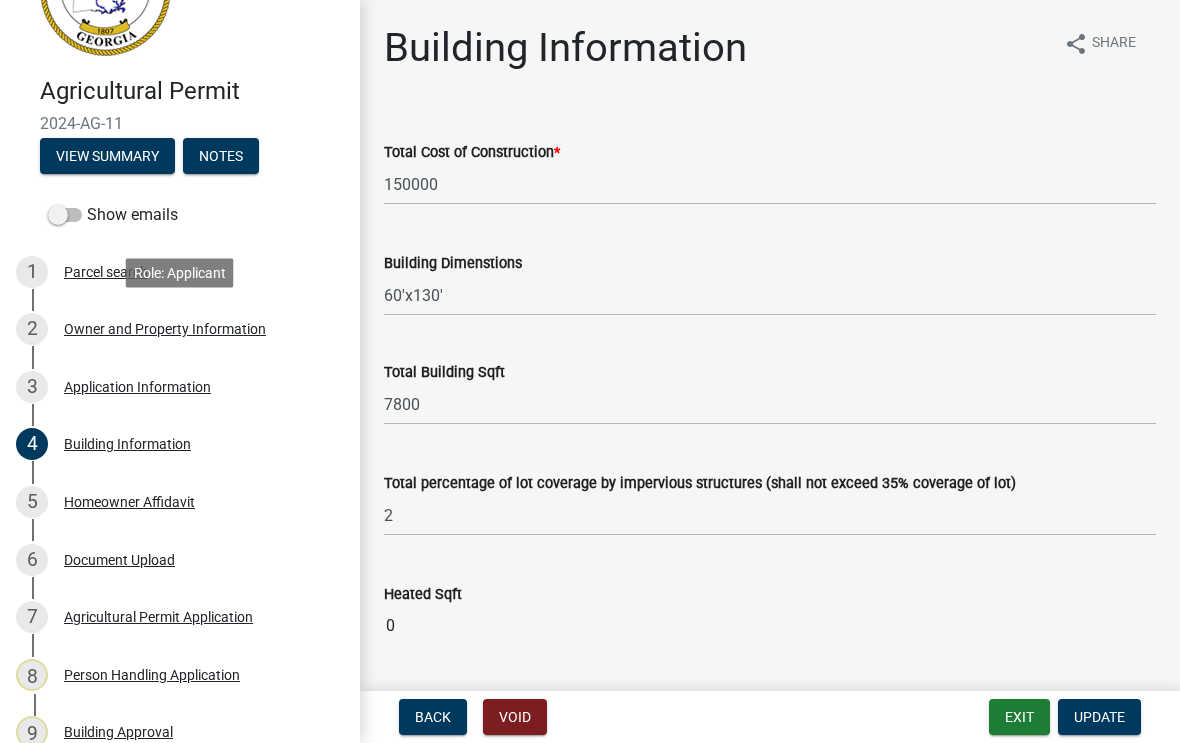 click on "Owner and Property Information" at bounding box center (165, 329) 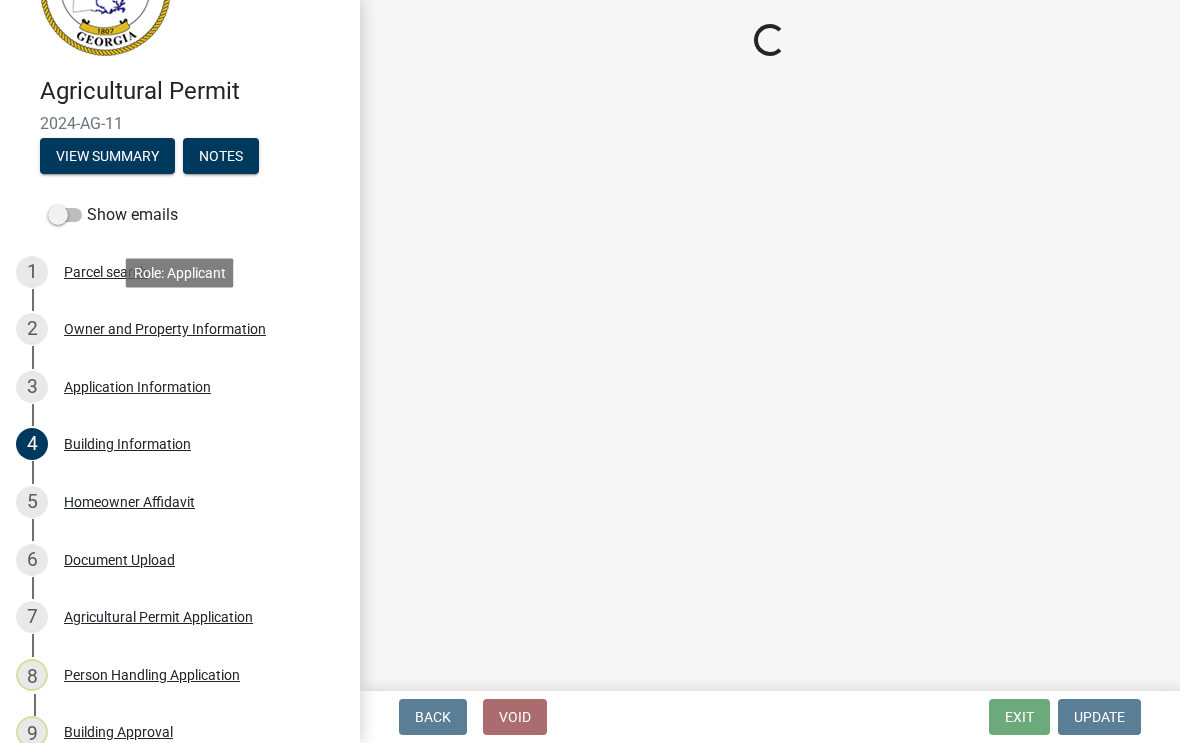 select on "a4366e26-0f82-401b-a682-956e4112ff86" 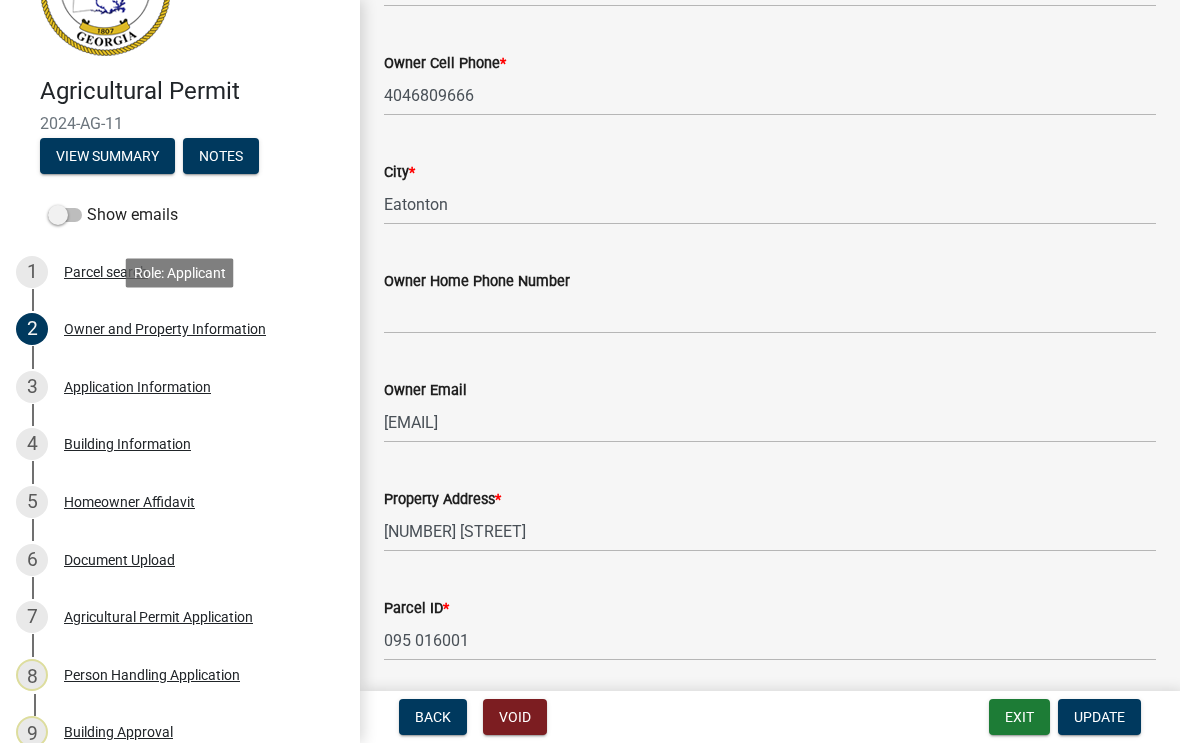 scroll, scrollTop: 245, scrollLeft: 0, axis: vertical 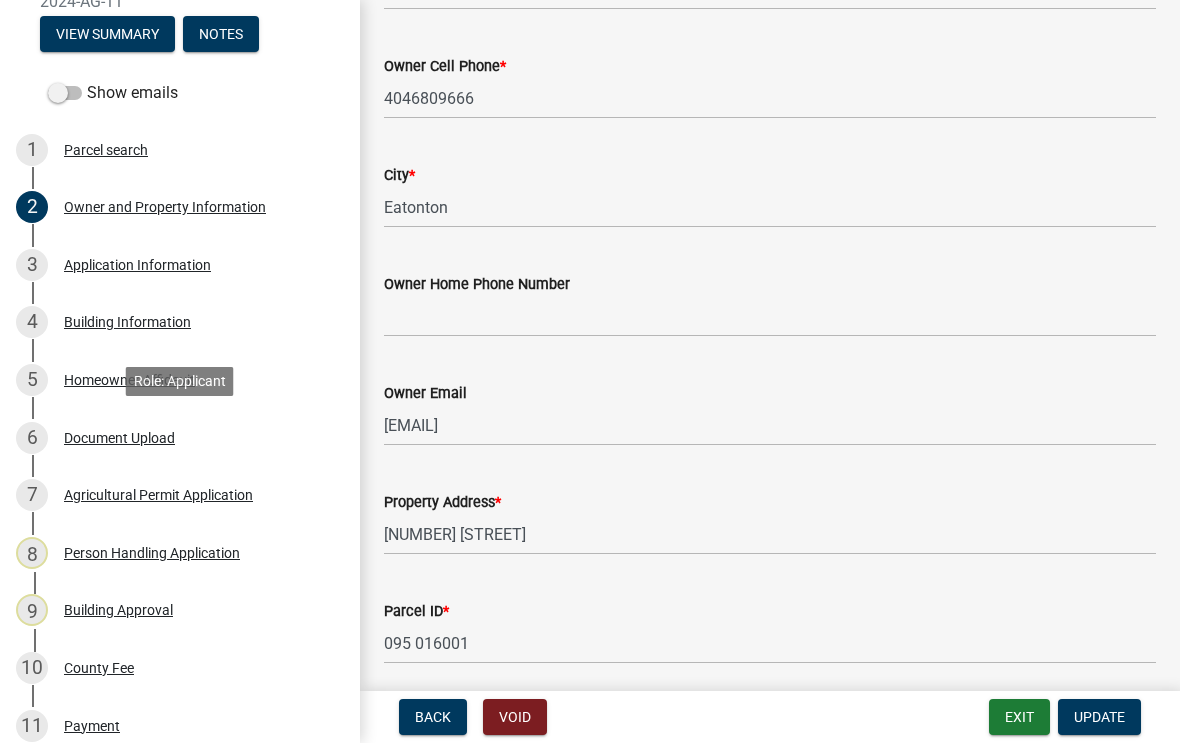 click on "6     Document Upload" at bounding box center [172, 438] 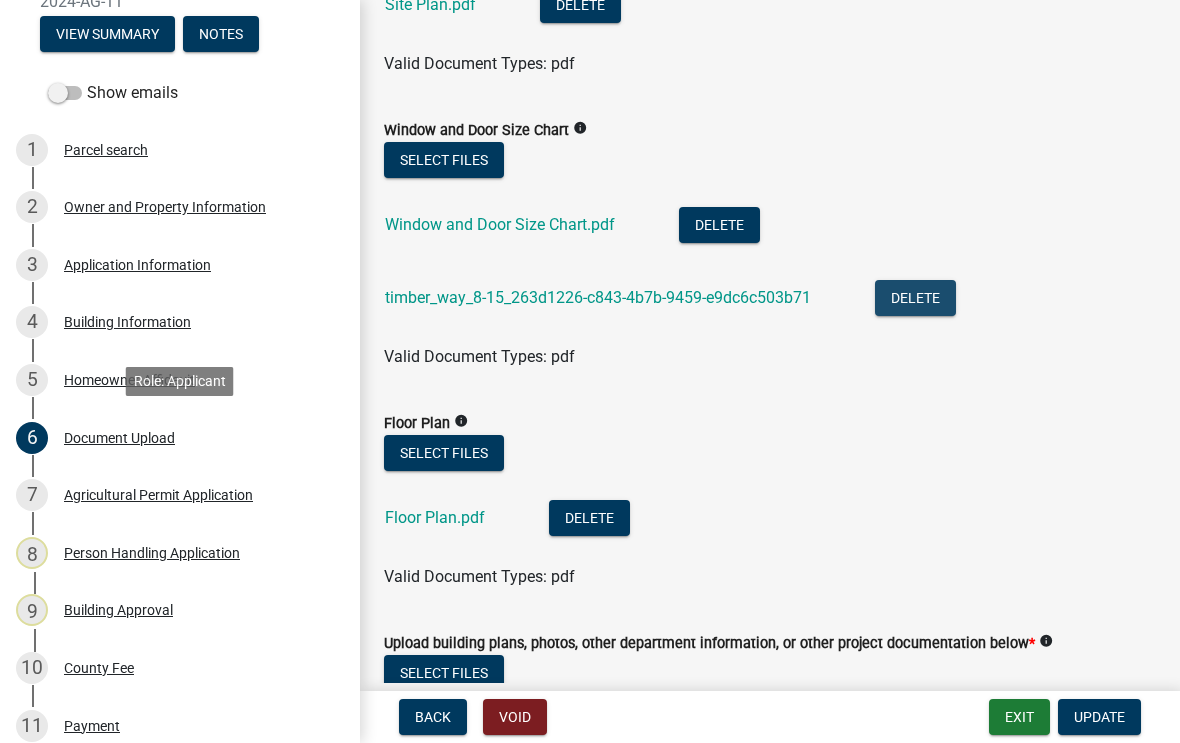 scroll, scrollTop: 244, scrollLeft: 0, axis: vertical 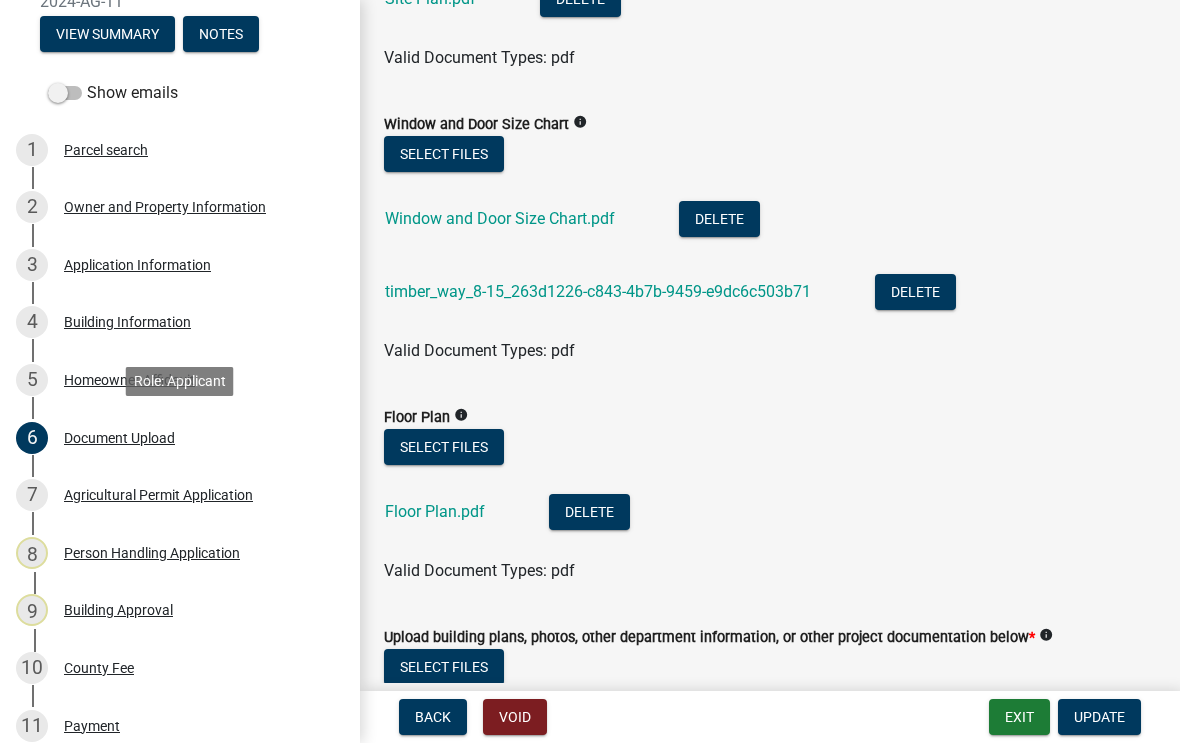 click on "Floor Plan.pdf" 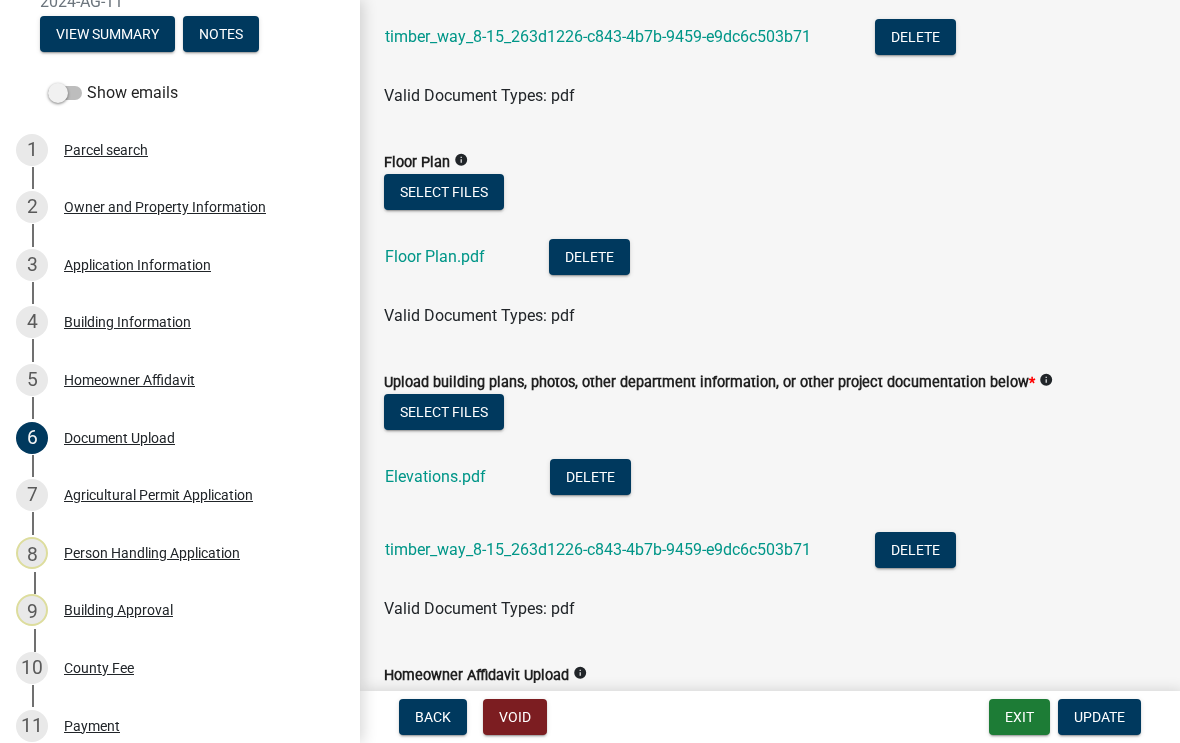 scroll, scrollTop: 501, scrollLeft: 0, axis: vertical 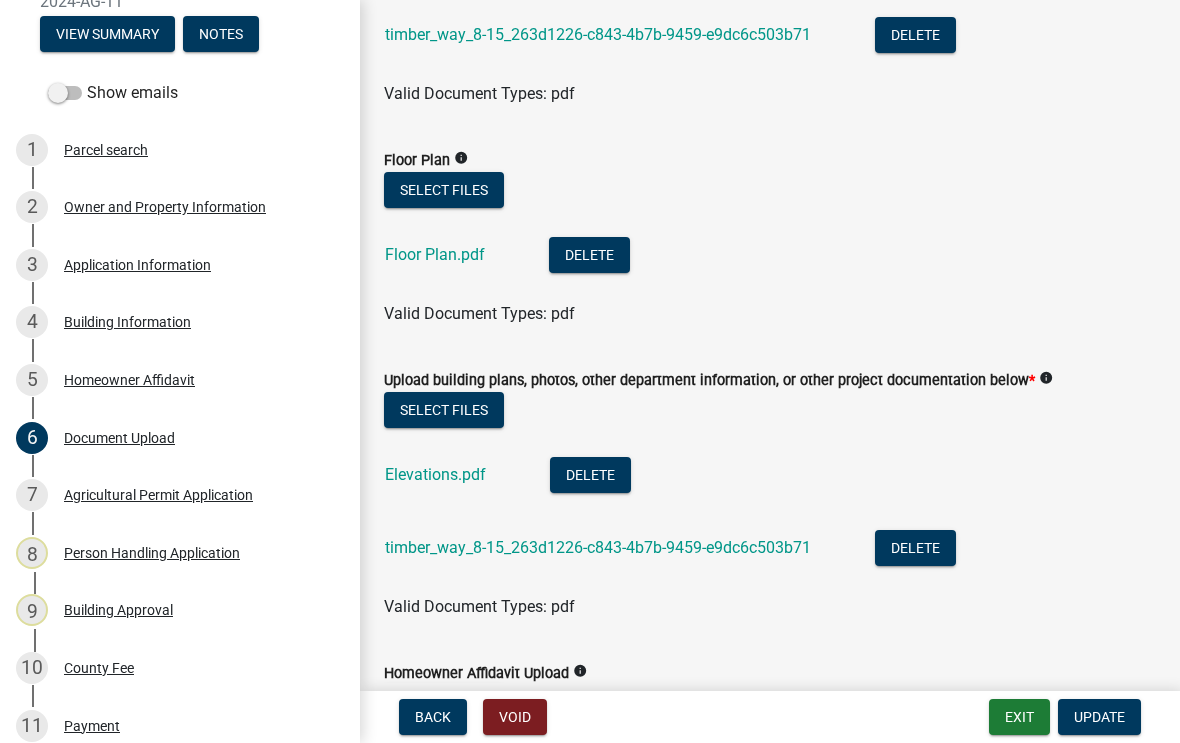 click on "Upload building plans, photos, other department information, or other project documentation below *" 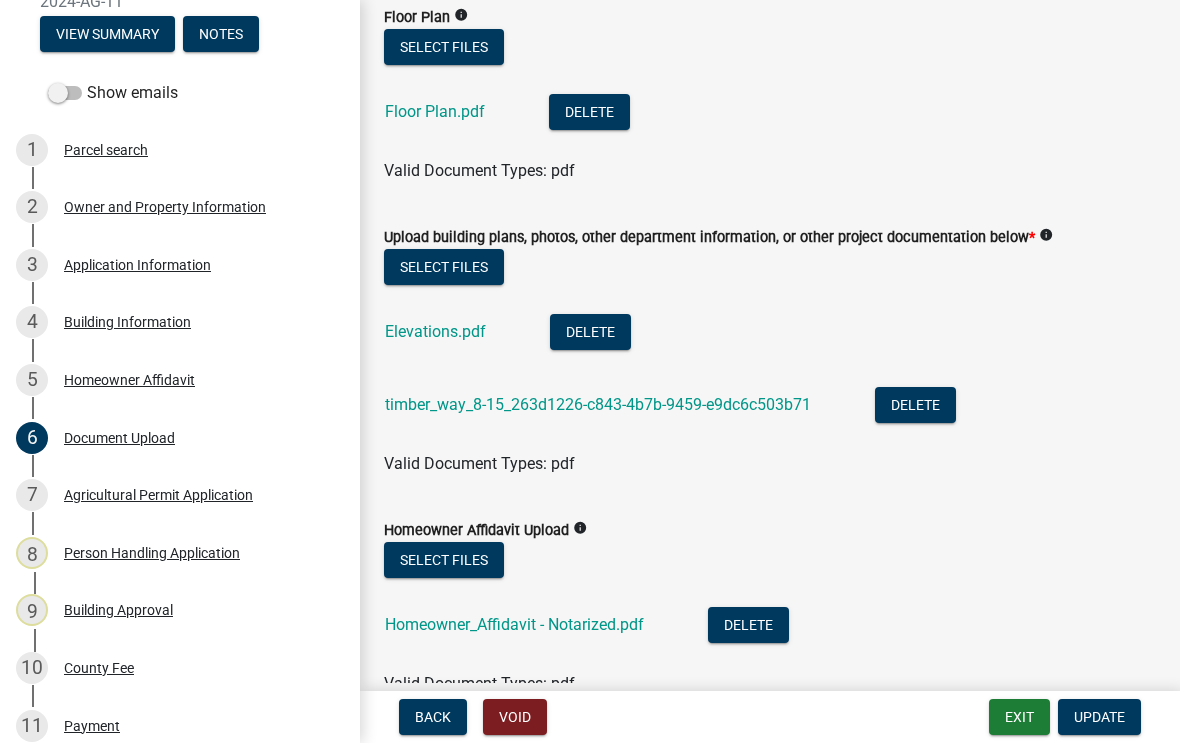 scroll, scrollTop: 660, scrollLeft: 0, axis: vertical 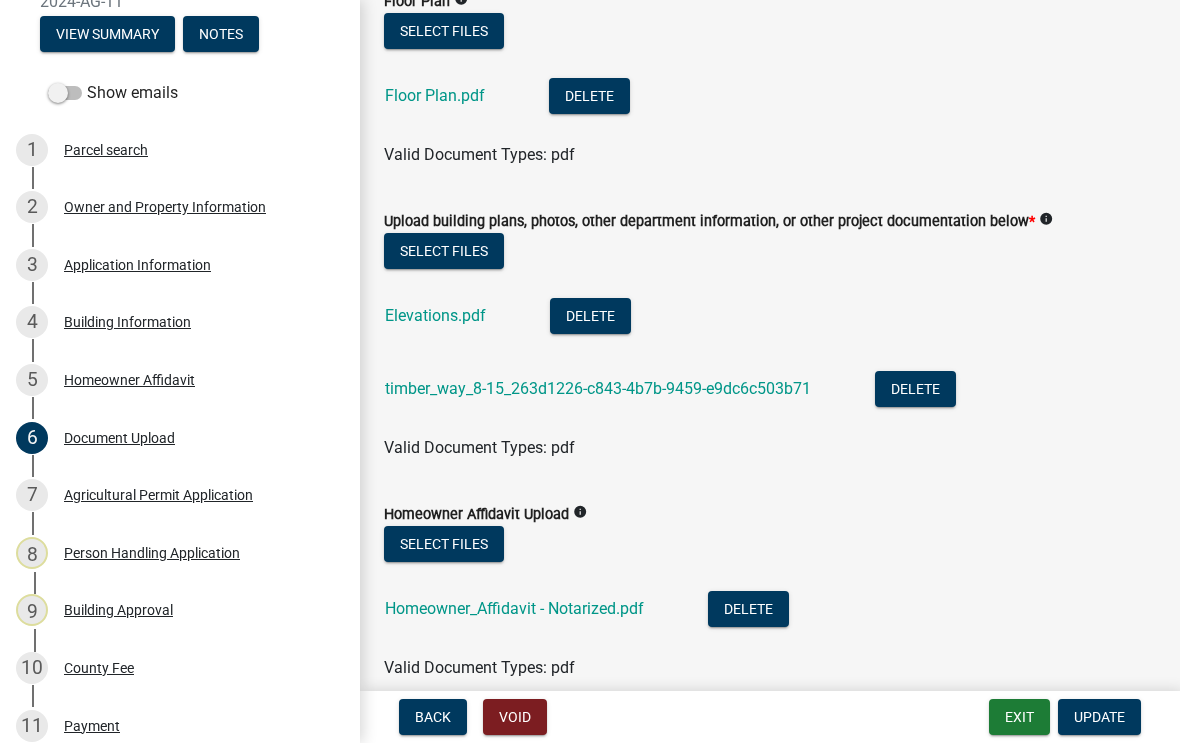 click on "timber_way_8-15_263d1226-c843-4b7b-9459-e9dc6c503b71" 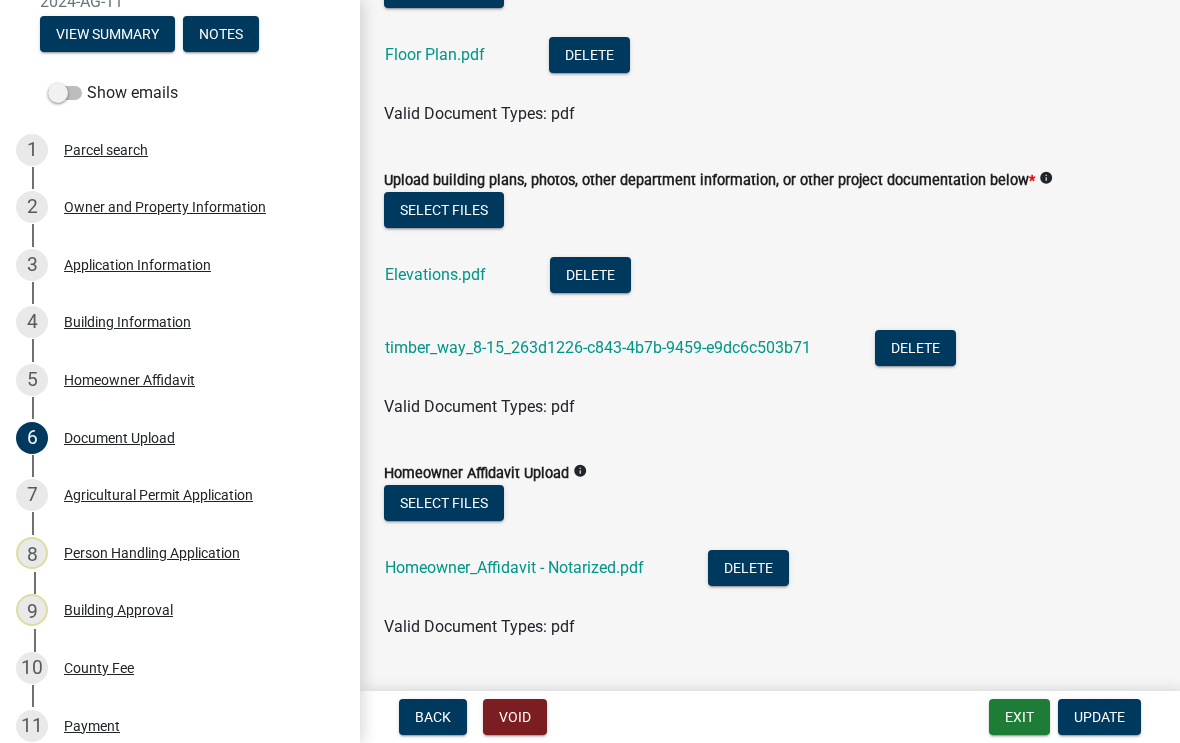 scroll, scrollTop: 702, scrollLeft: 0, axis: vertical 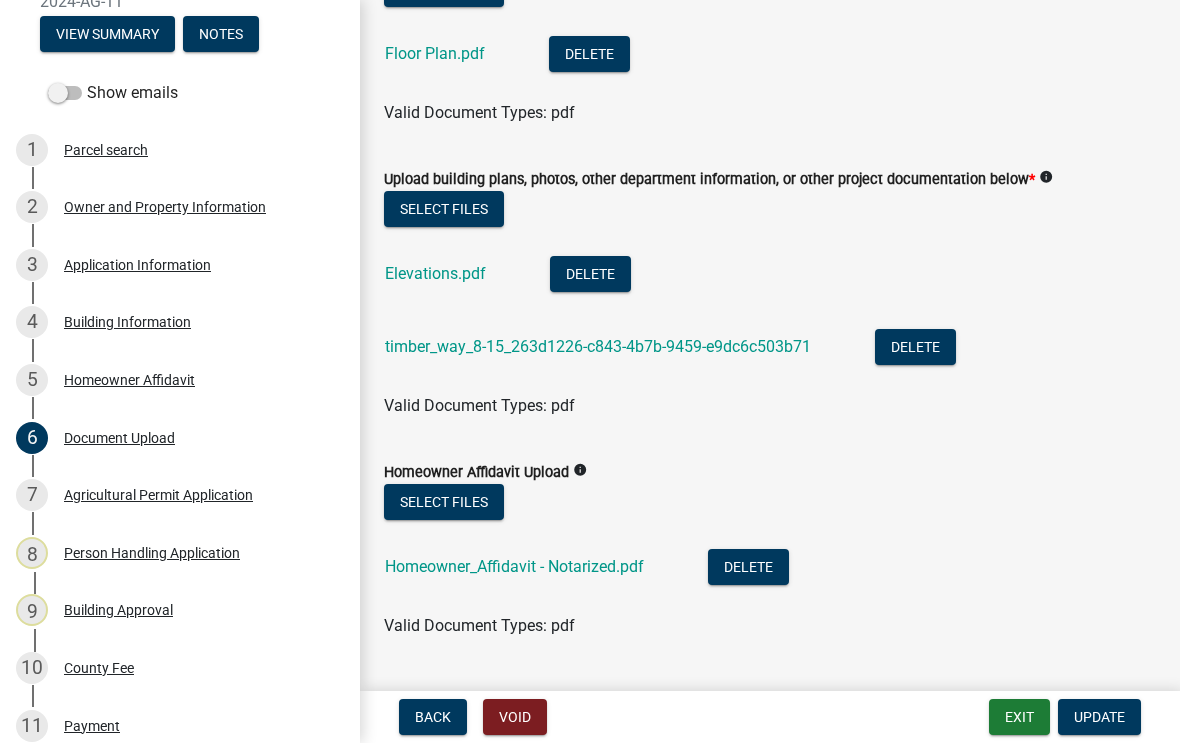 click on "timber_way_8-15_263d1226-c843-4b7b-9459-e9dc6c503b71" 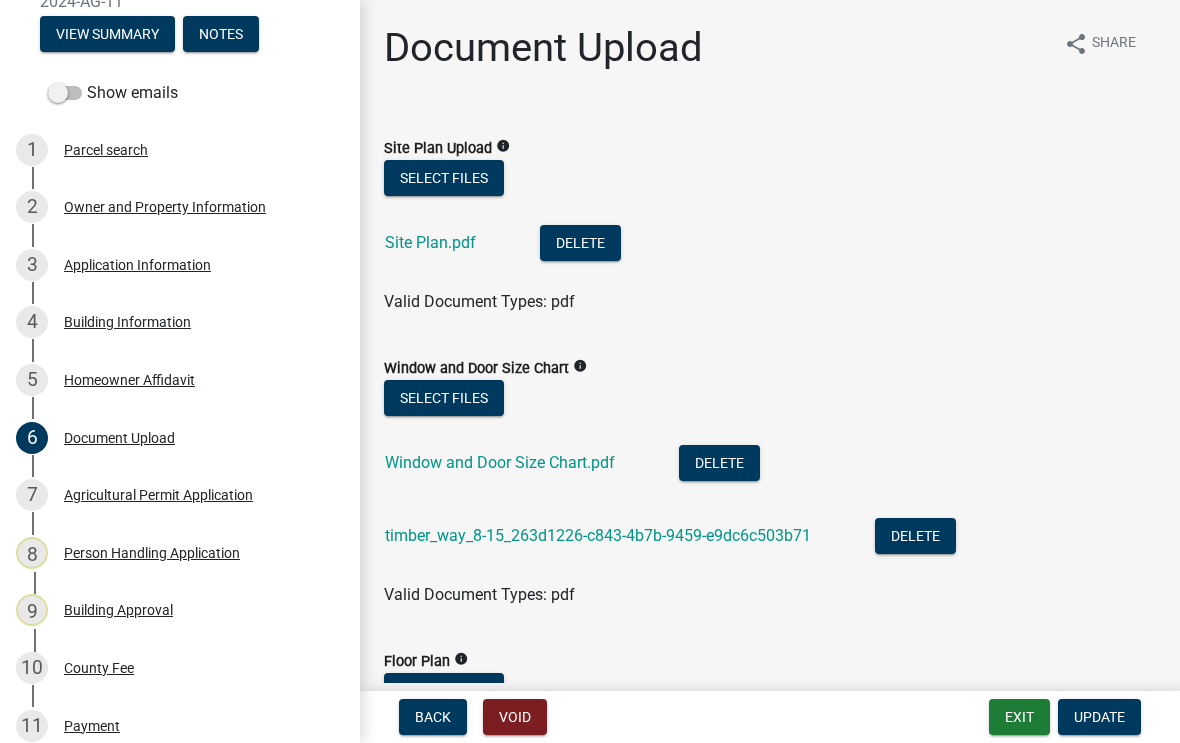 scroll, scrollTop: 0, scrollLeft: 0, axis: both 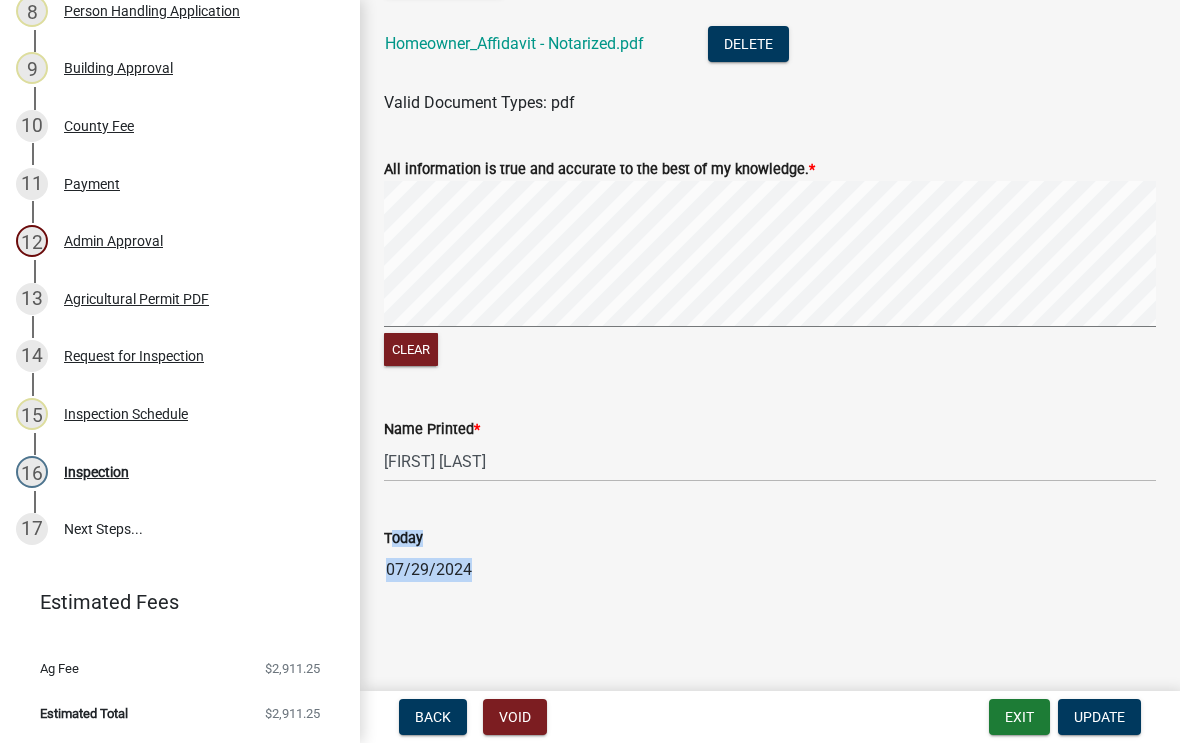 click on "Name Printed * [FIRST] [LAST]" 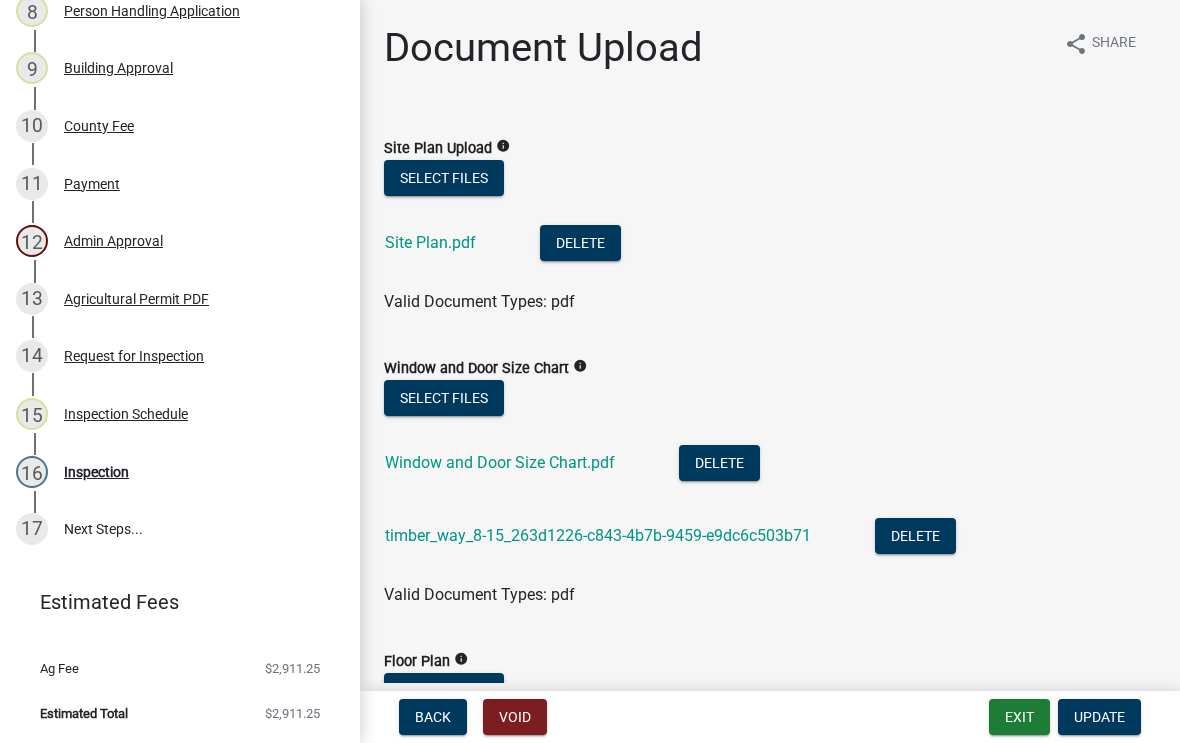 scroll, scrollTop: 0, scrollLeft: 0, axis: both 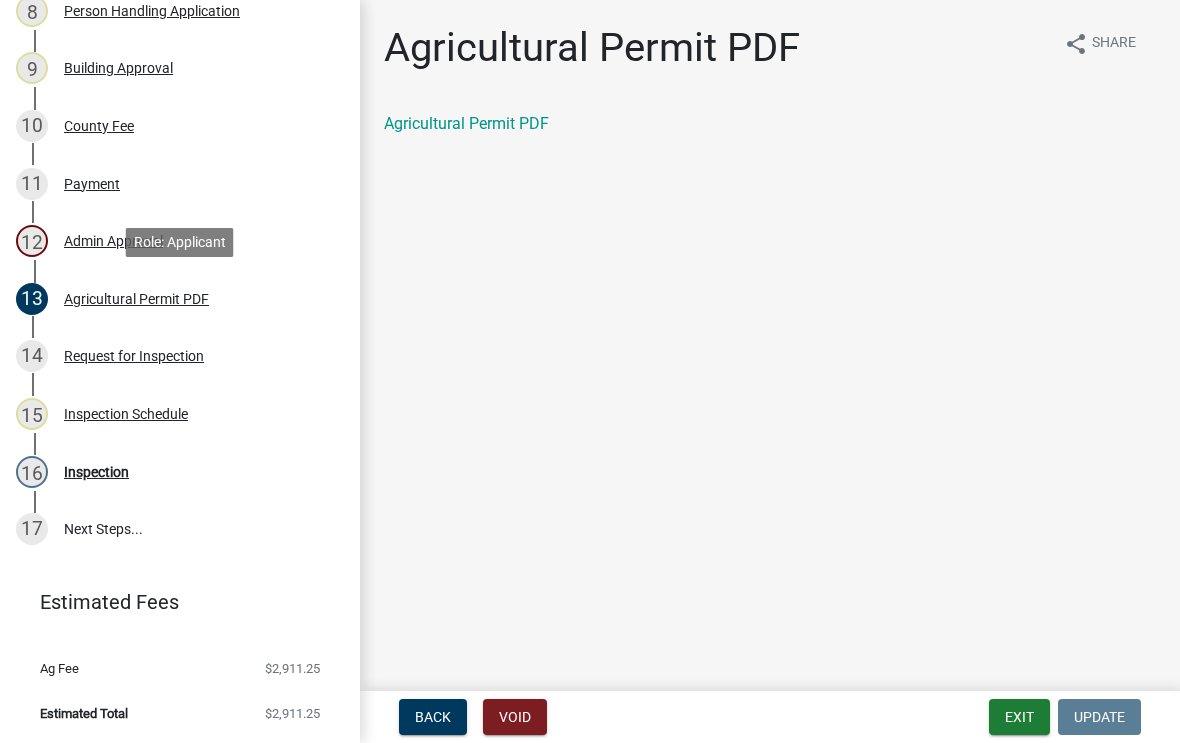 click on "Agricultural Permit PDF" 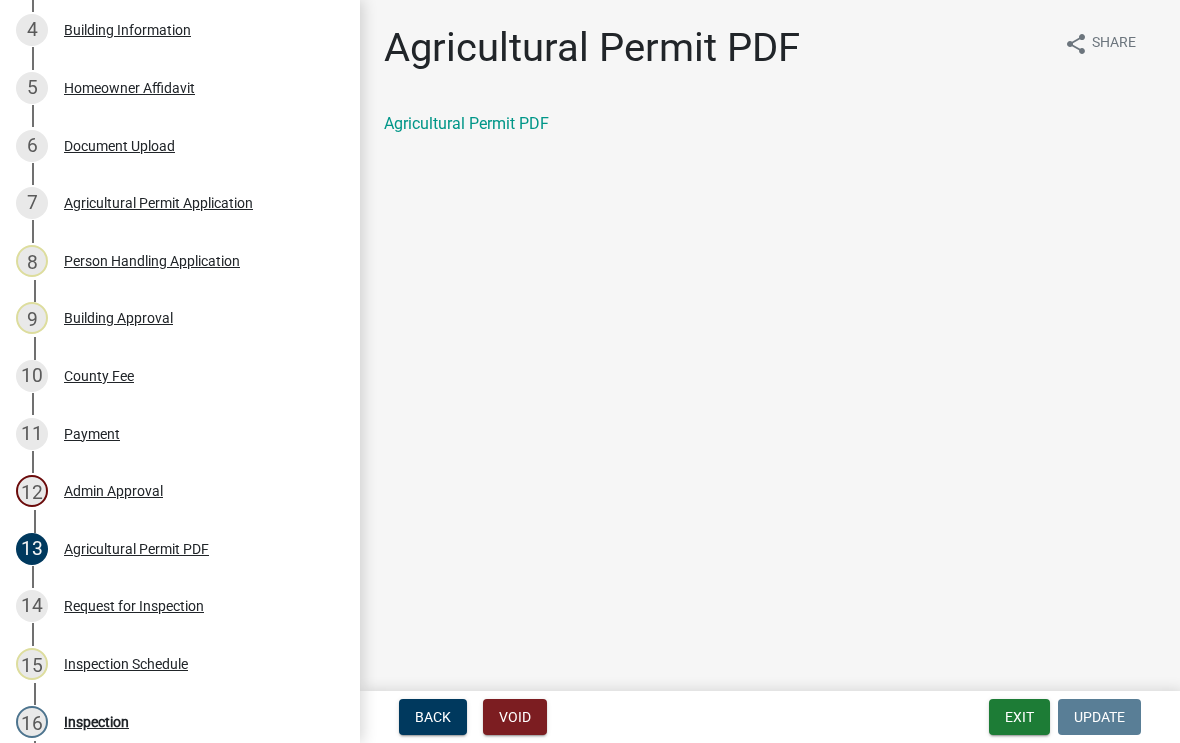 scroll, scrollTop: 513, scrollLeft: 0, axis: vertical 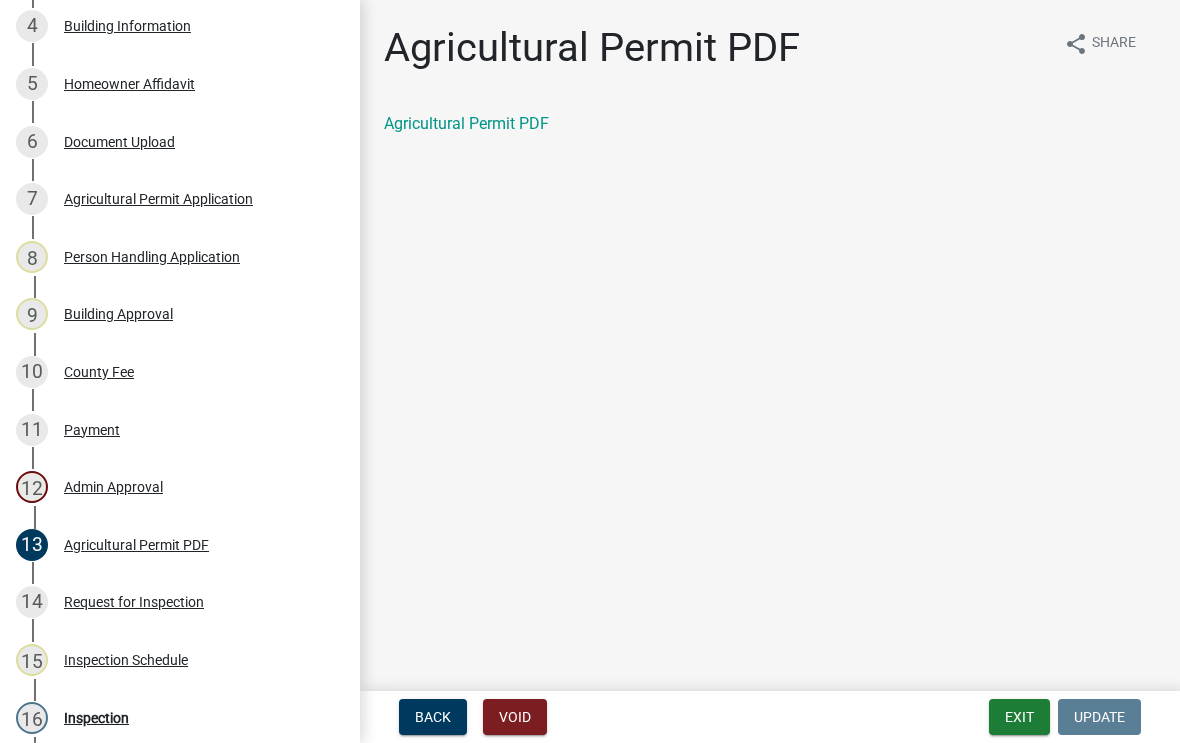 click on "Agricultural Permit PDF share Share Agricultural Permit PDF" 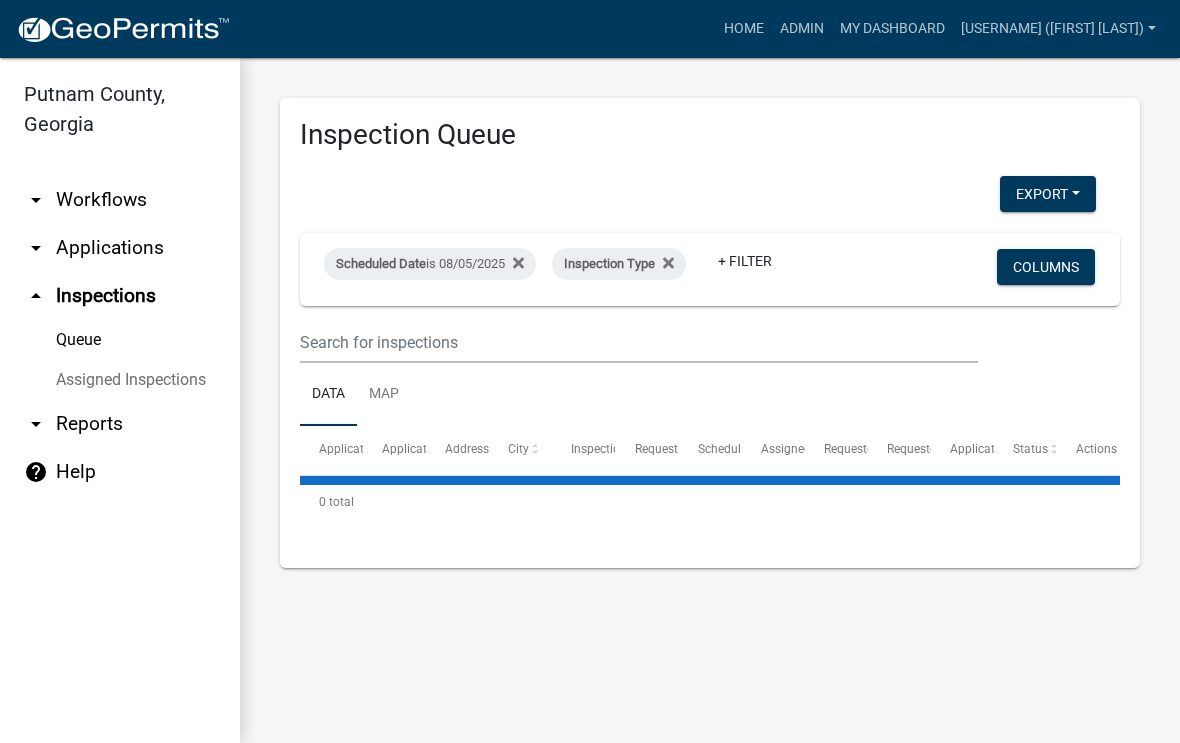 select on "1: 25" 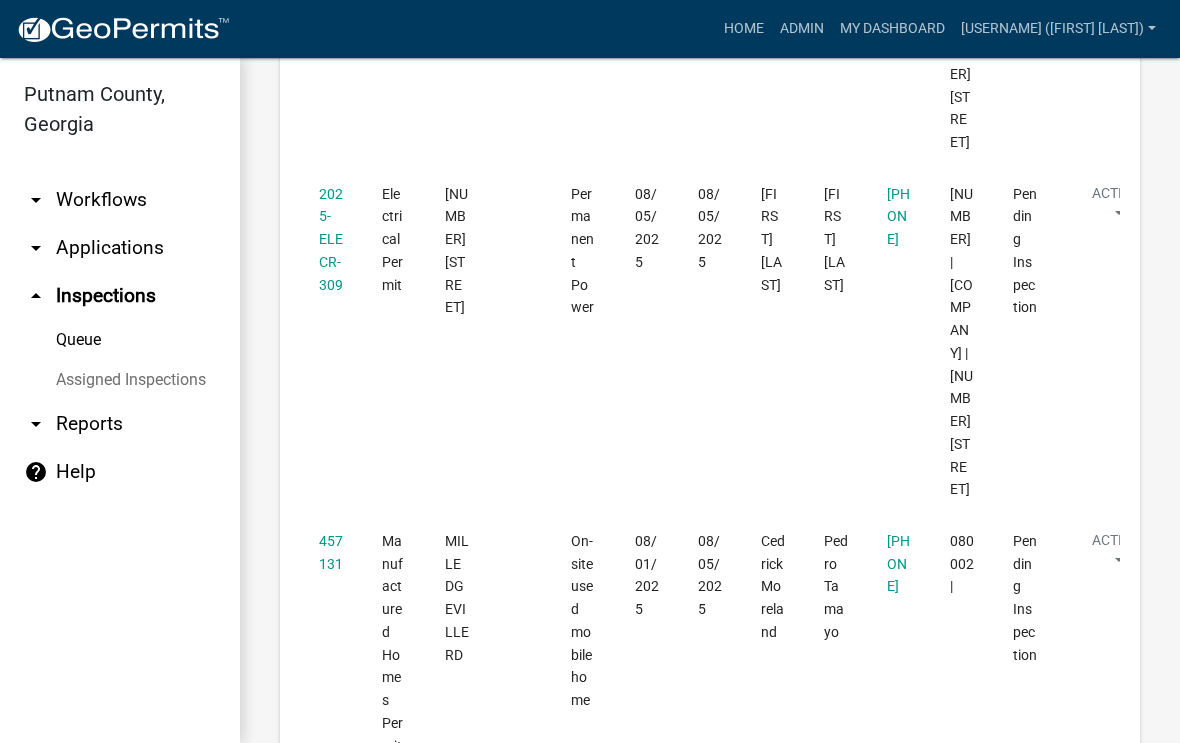 scroll, scrollTop: 1211, scrollLeft: 0, axis: vertical 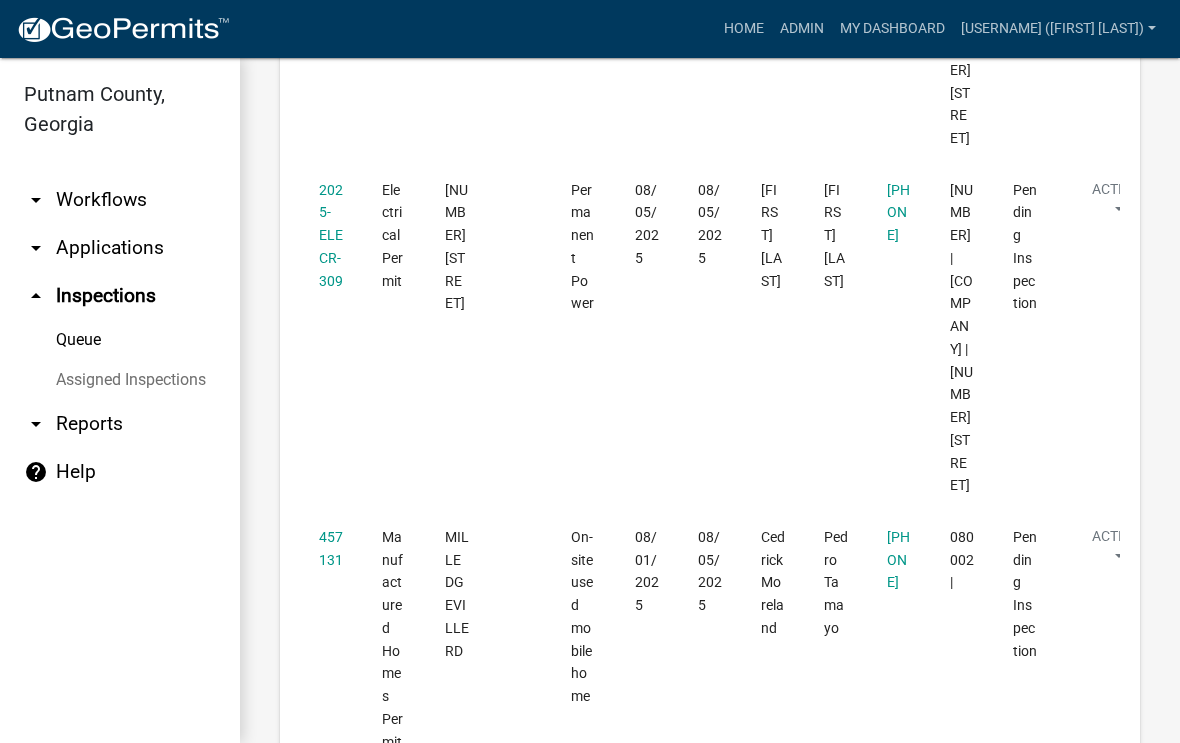 click on "2025-ELECR-309" 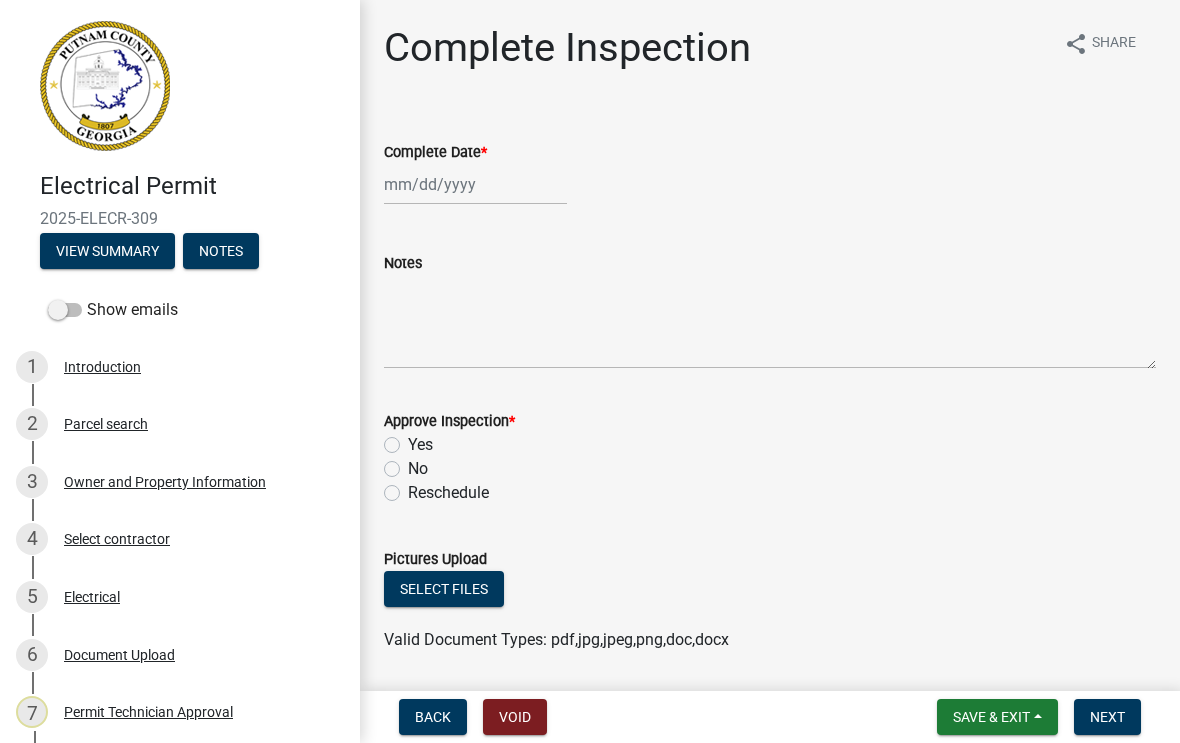 click on "Owner and Property Information" at bounding box center (165, 482) 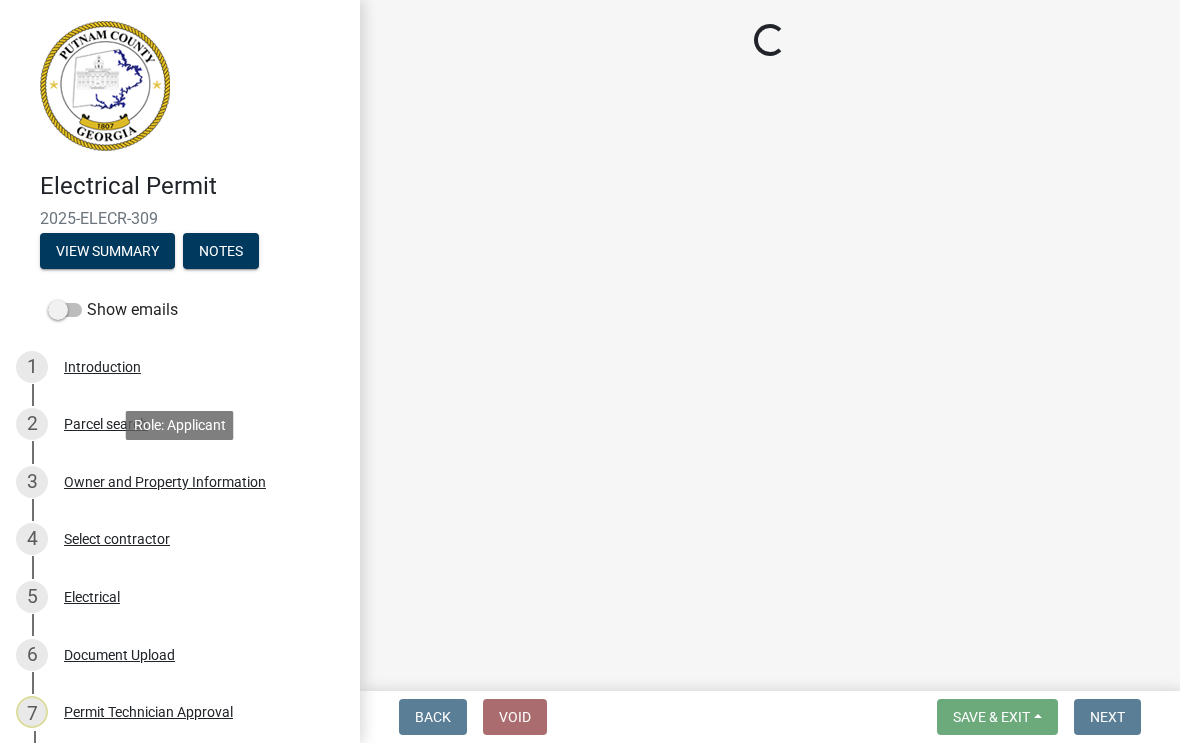 select on "0688c8c3-ca83-4764-a677-531fbc17e6cb" 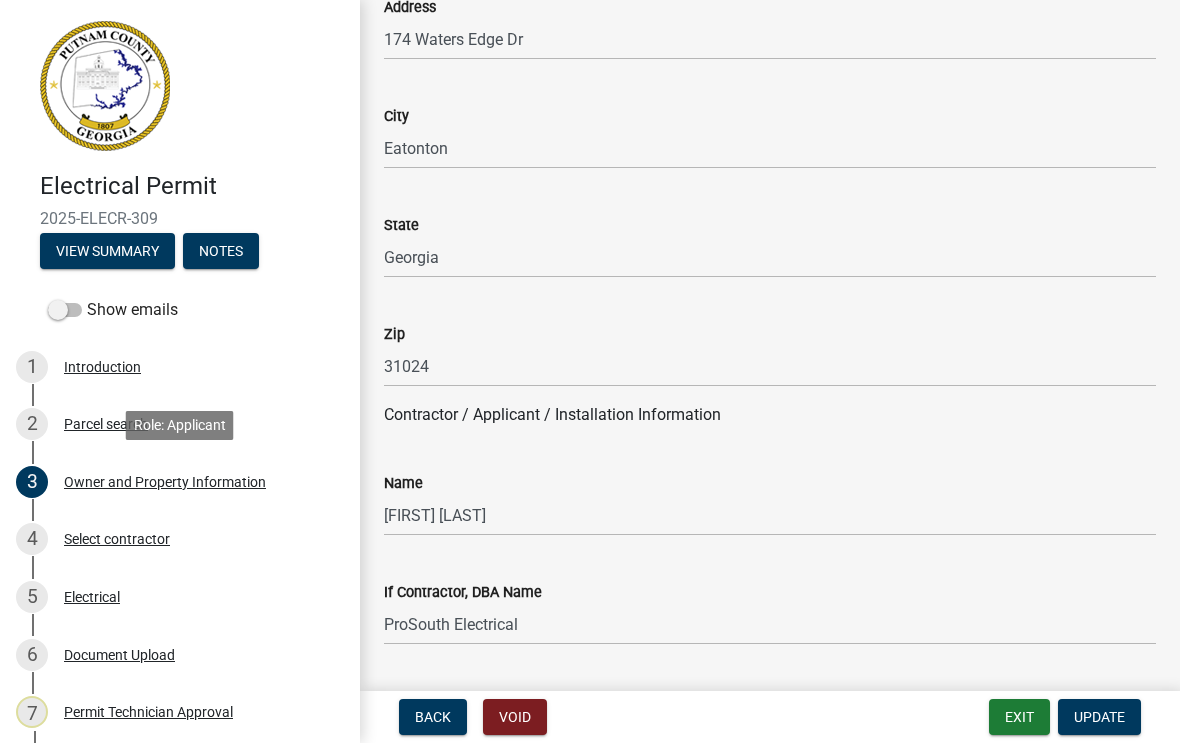 scroll, scrollTop: 1335, scrollLeft: 0, axis: vertical 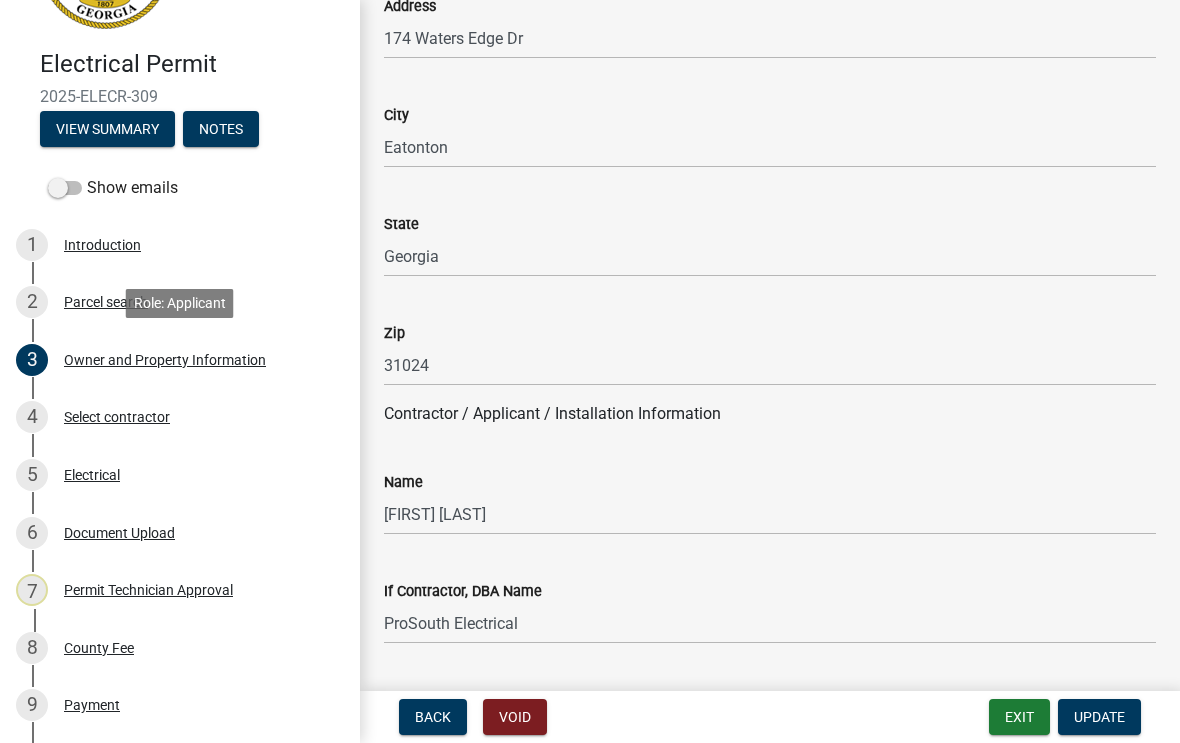 click on "5     Electrical" at bounding box center (172, 475) 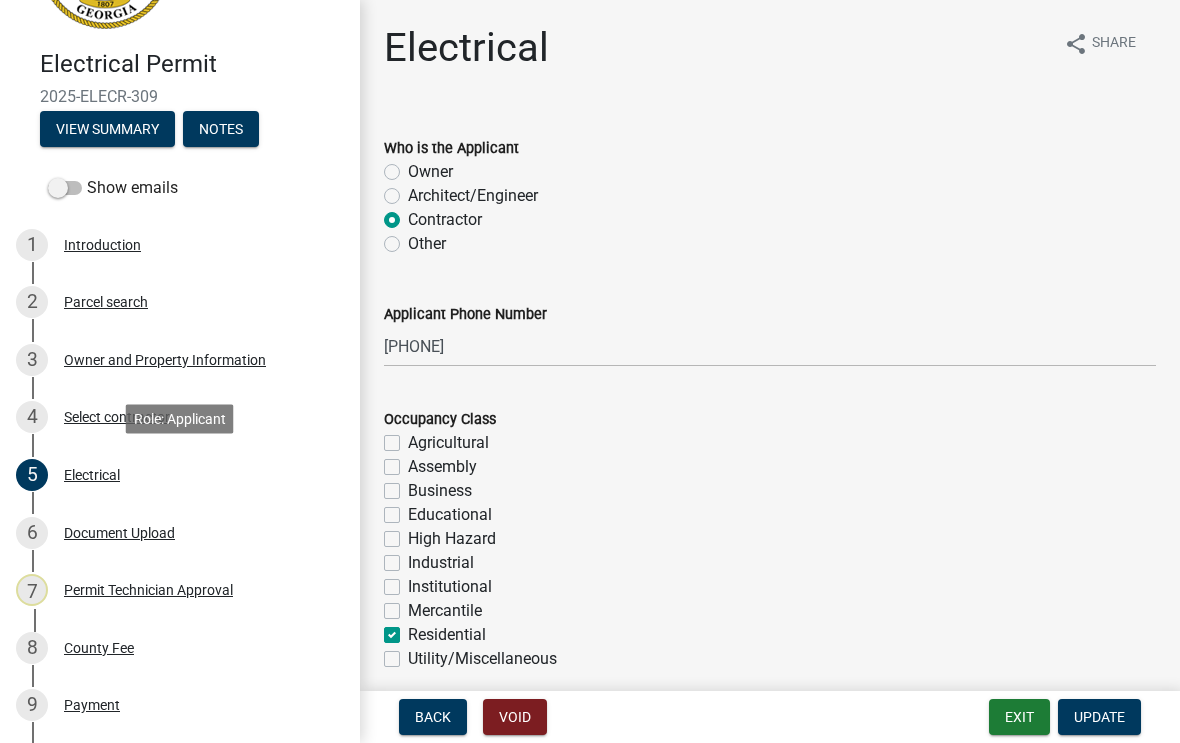 scroll, scrollTop: 0, scrollLeft: 0, axis: both 